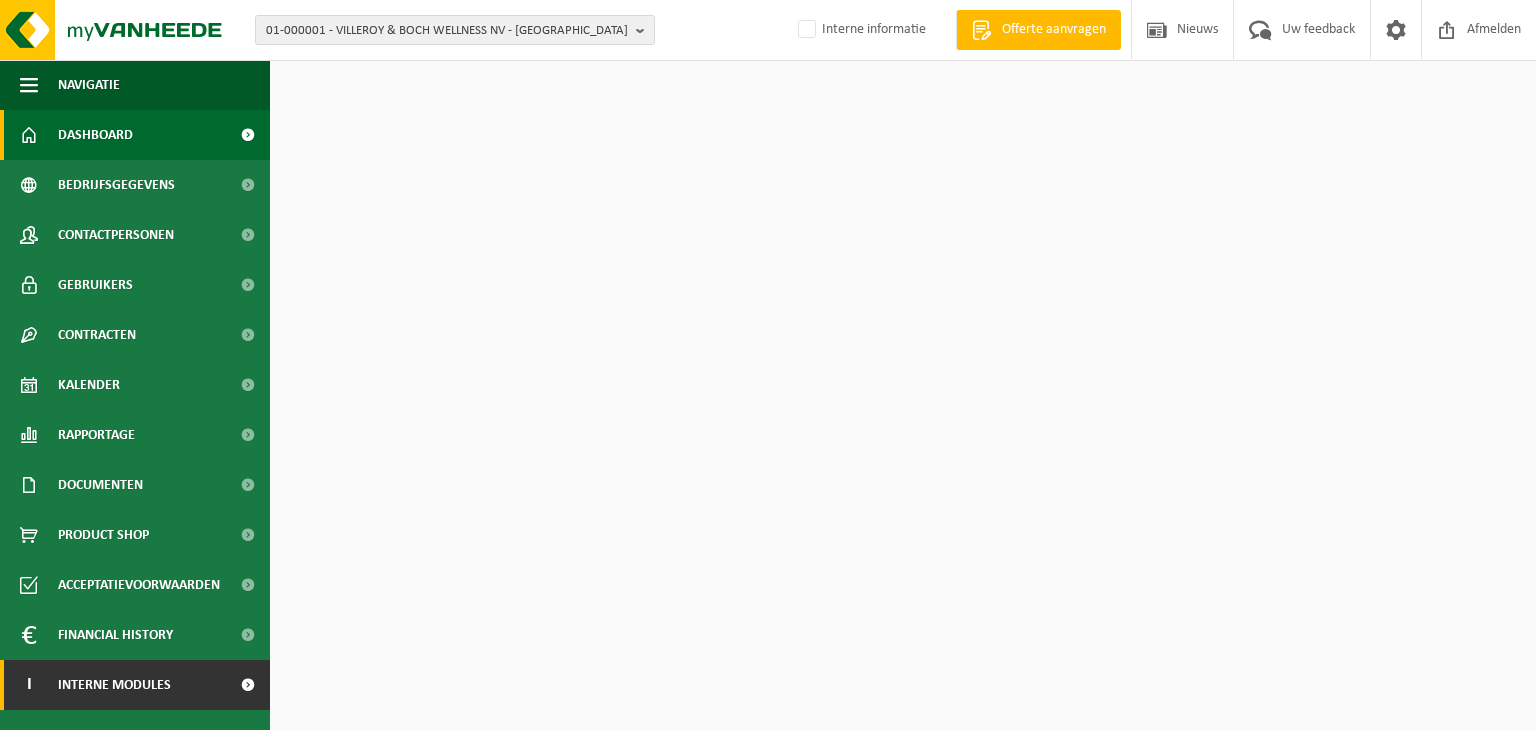 scroll, scrollTop: 0, scrollLeft: 0, axis: both 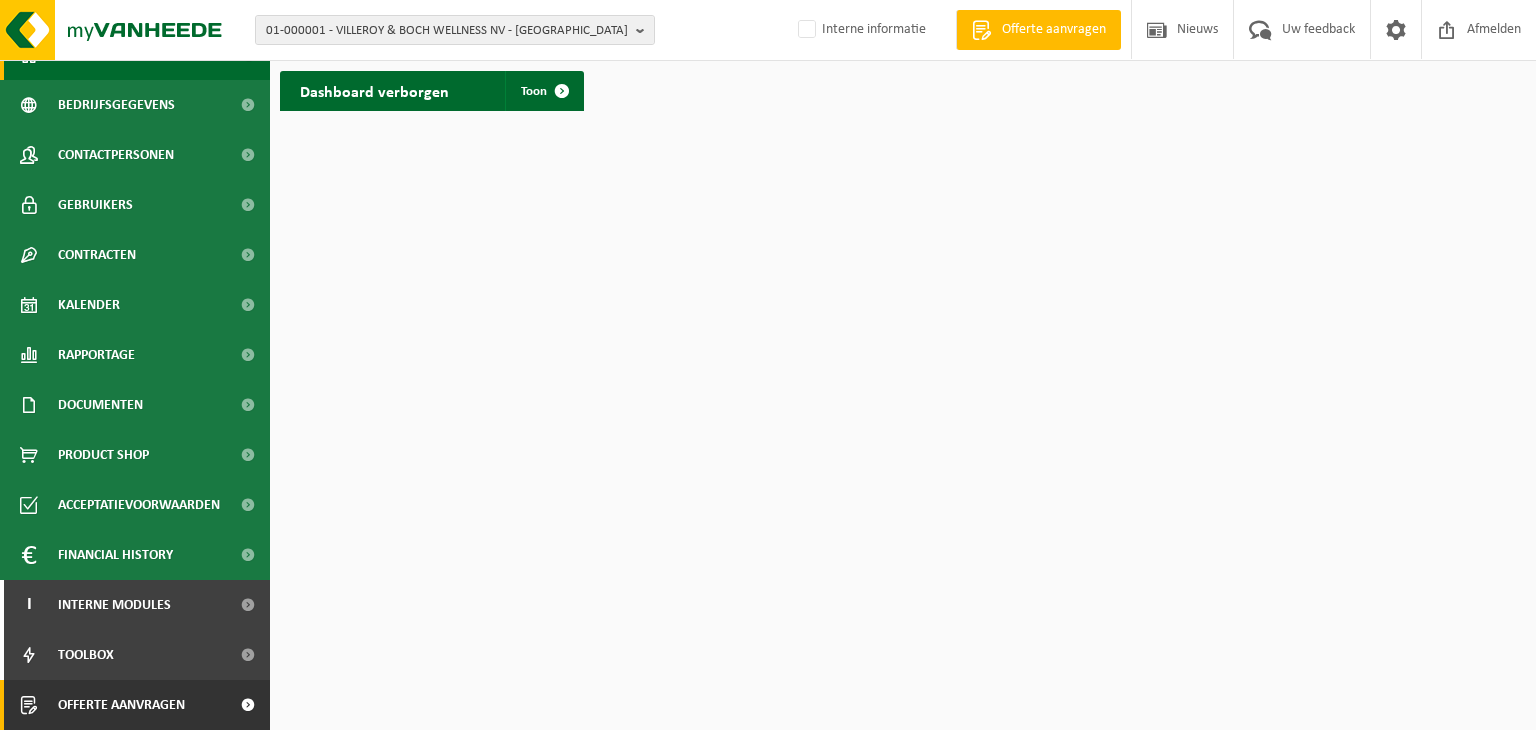 click on "Offerte aanvragen" at bounding box center (121, 705) 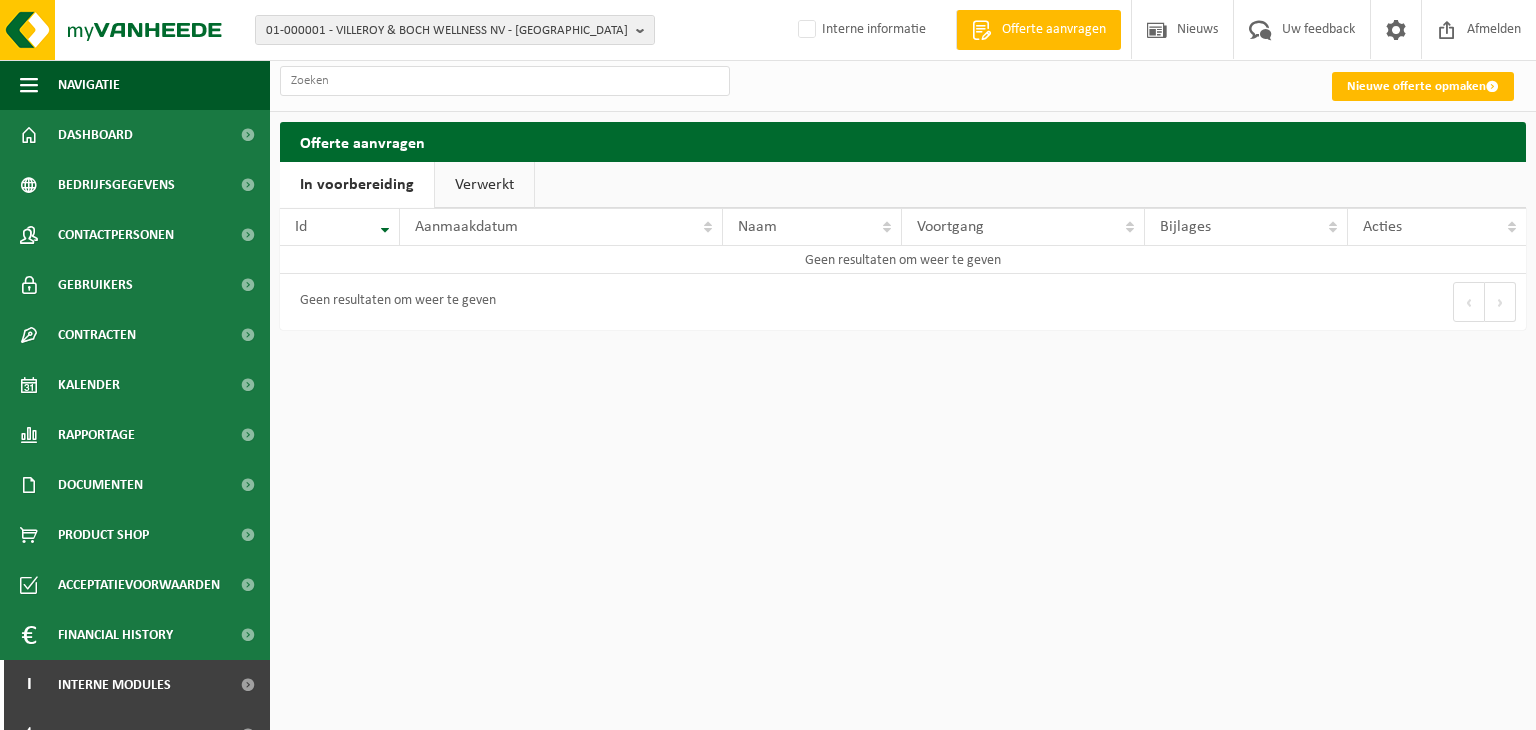 scroll, scrollTop: 0, scrollLeft: 0, axis: both 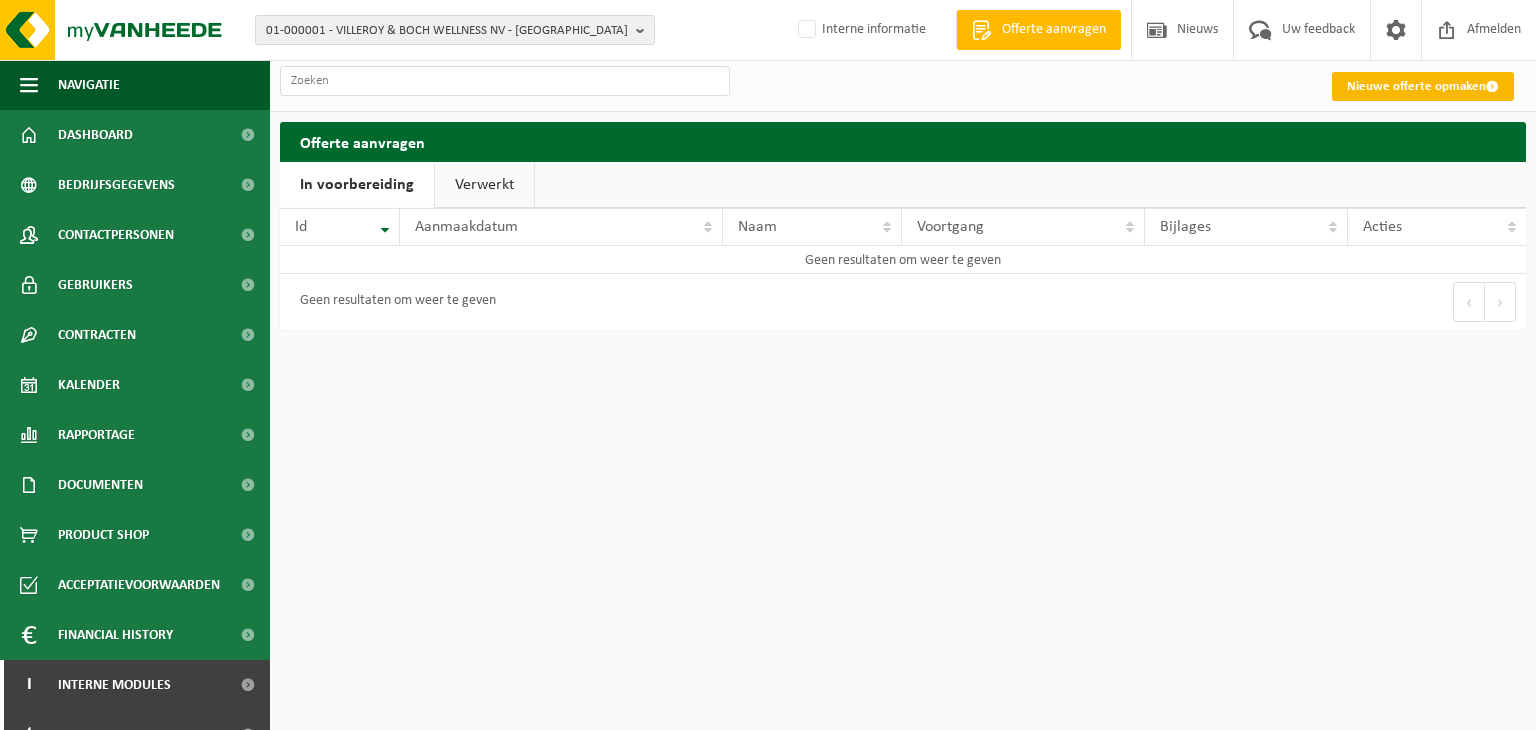 click on "Nieuwe offerte opmaken" at bounding box center [1423, 86] 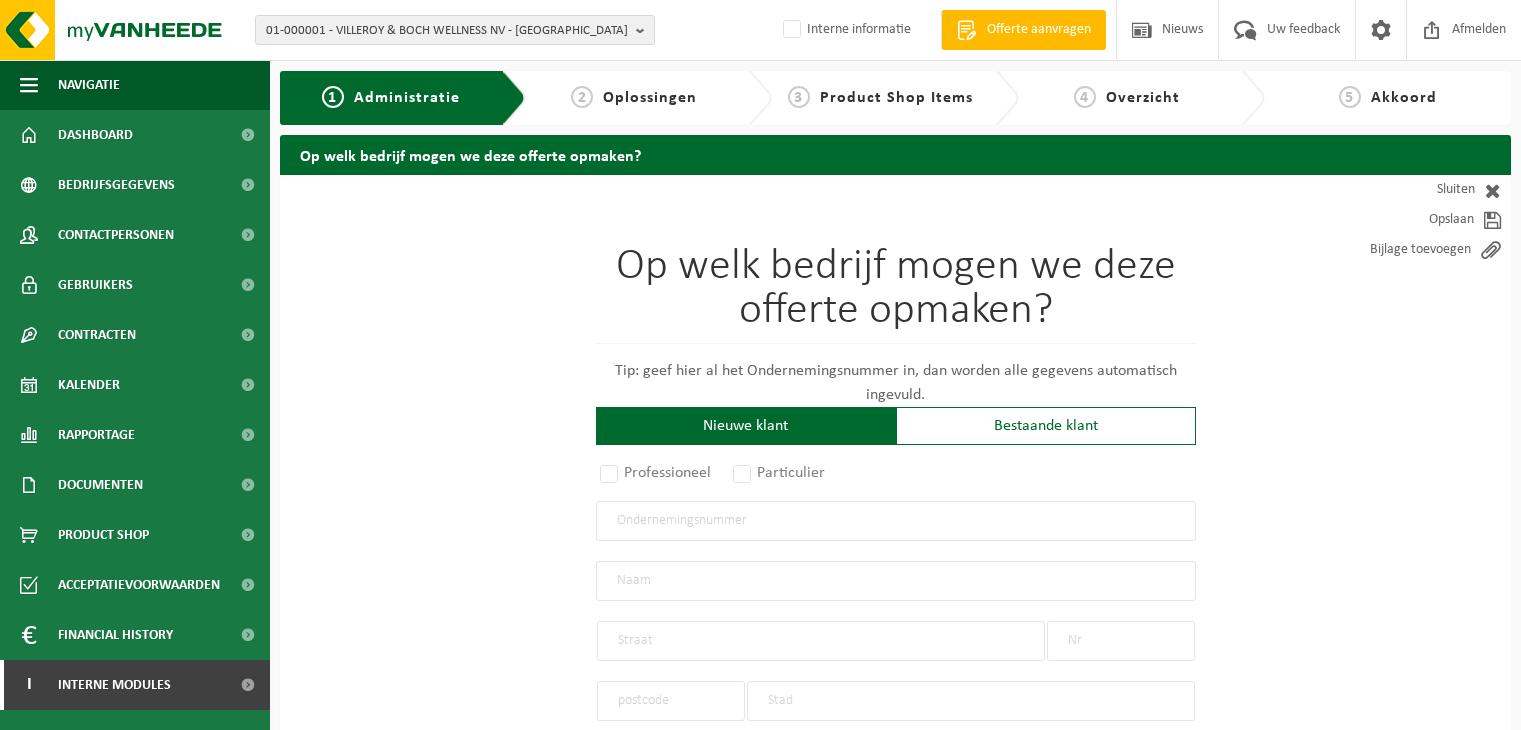 scroll, scrollTop: 0, scrollLeft: 0, axis: both 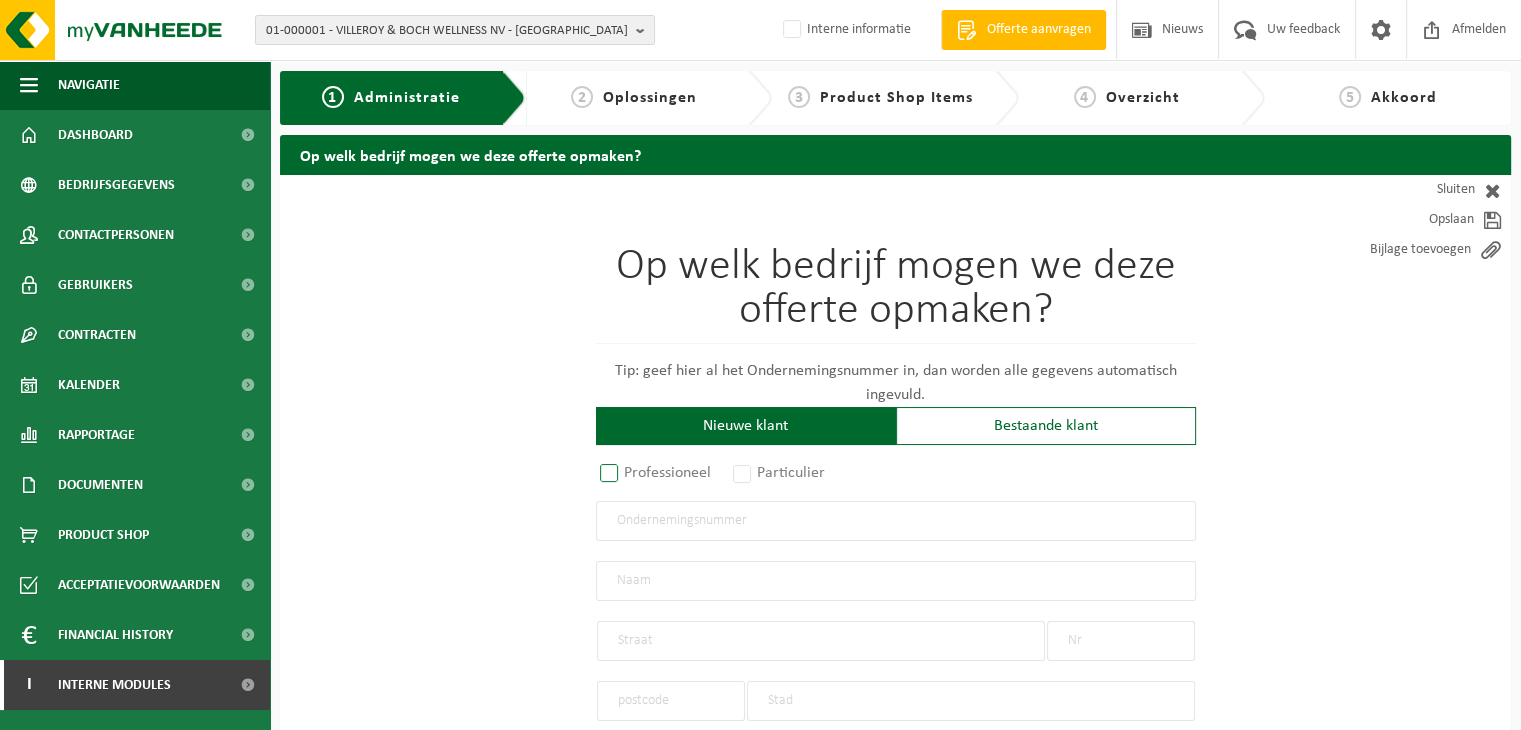 click on "Professioneel" at bounding box center [656, 473] 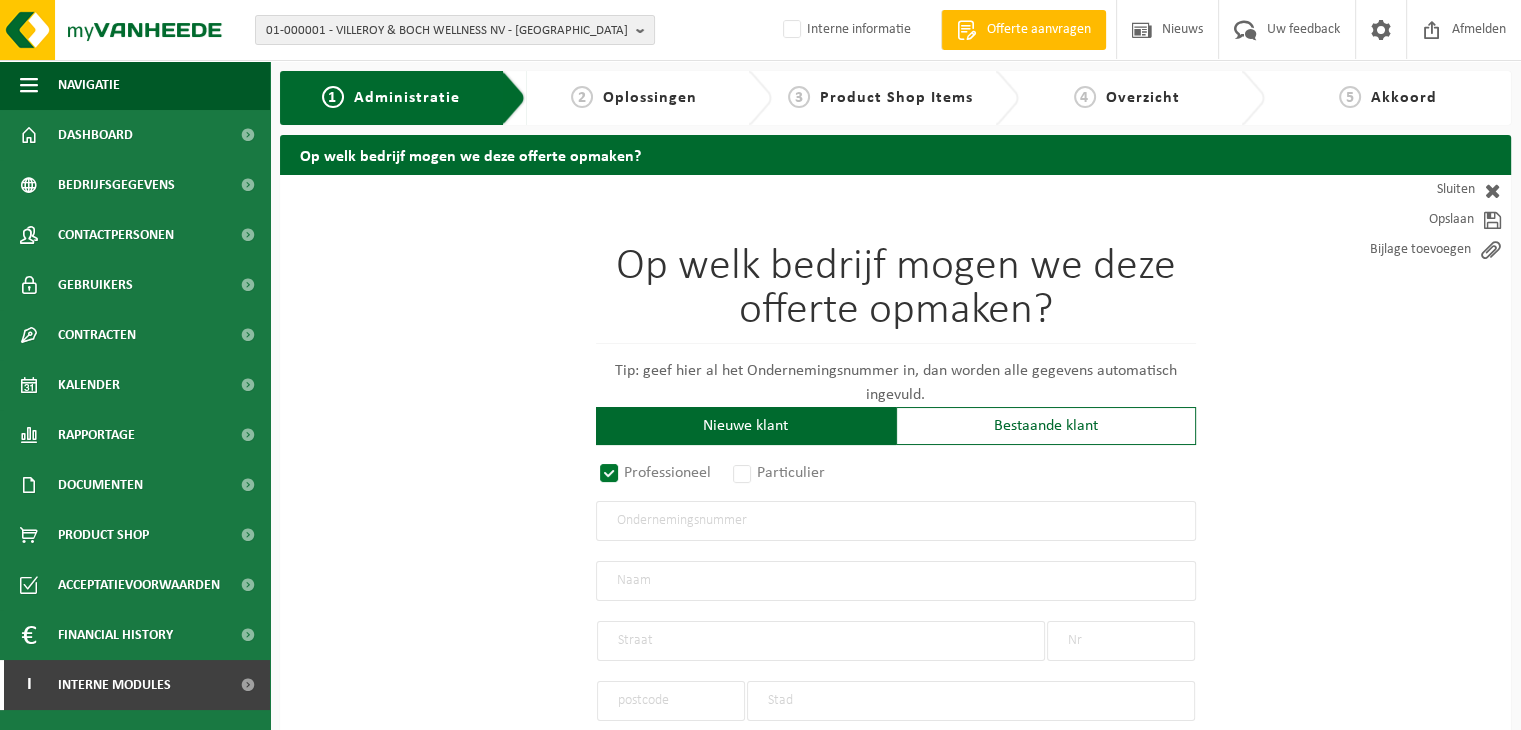 click at bounding box center [896, 521] 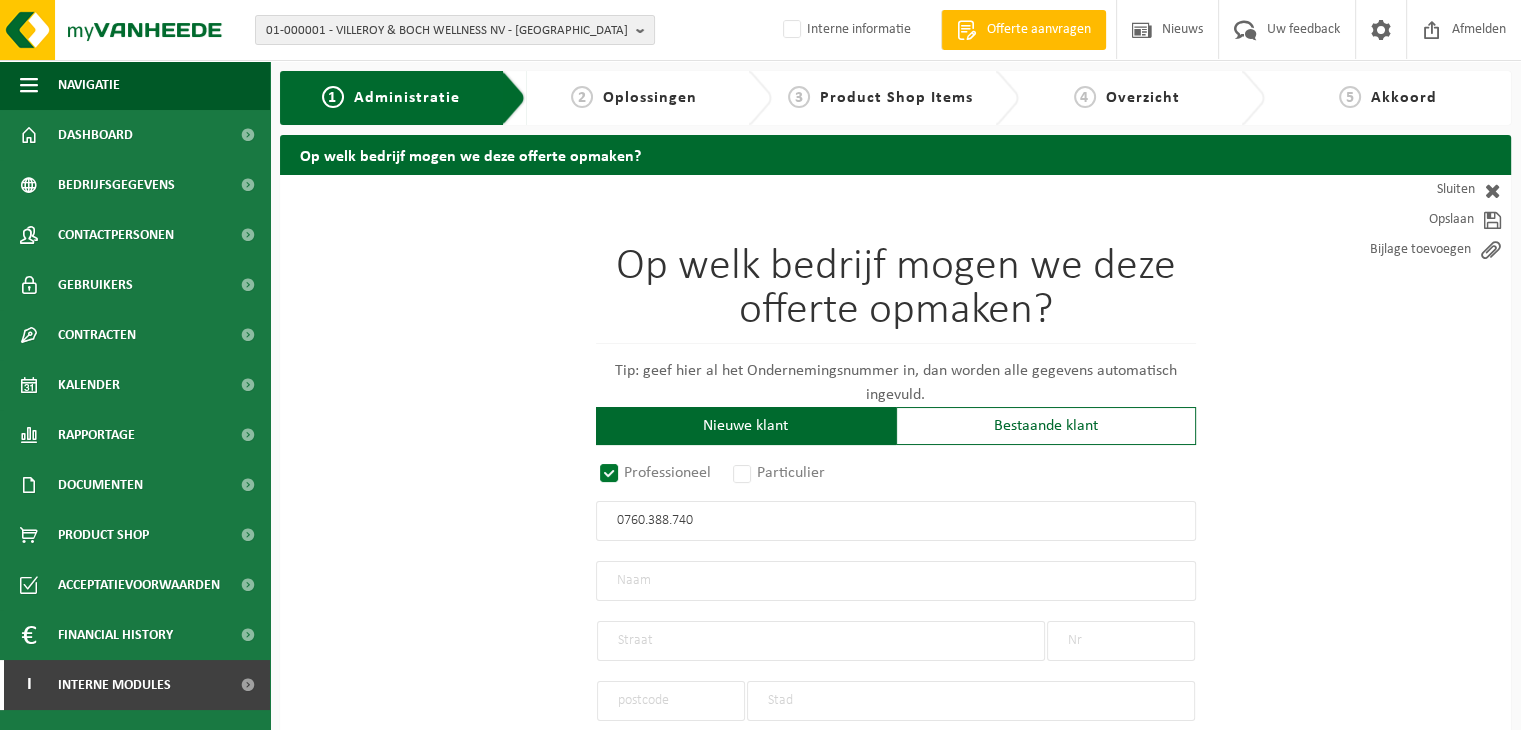radio on "true" 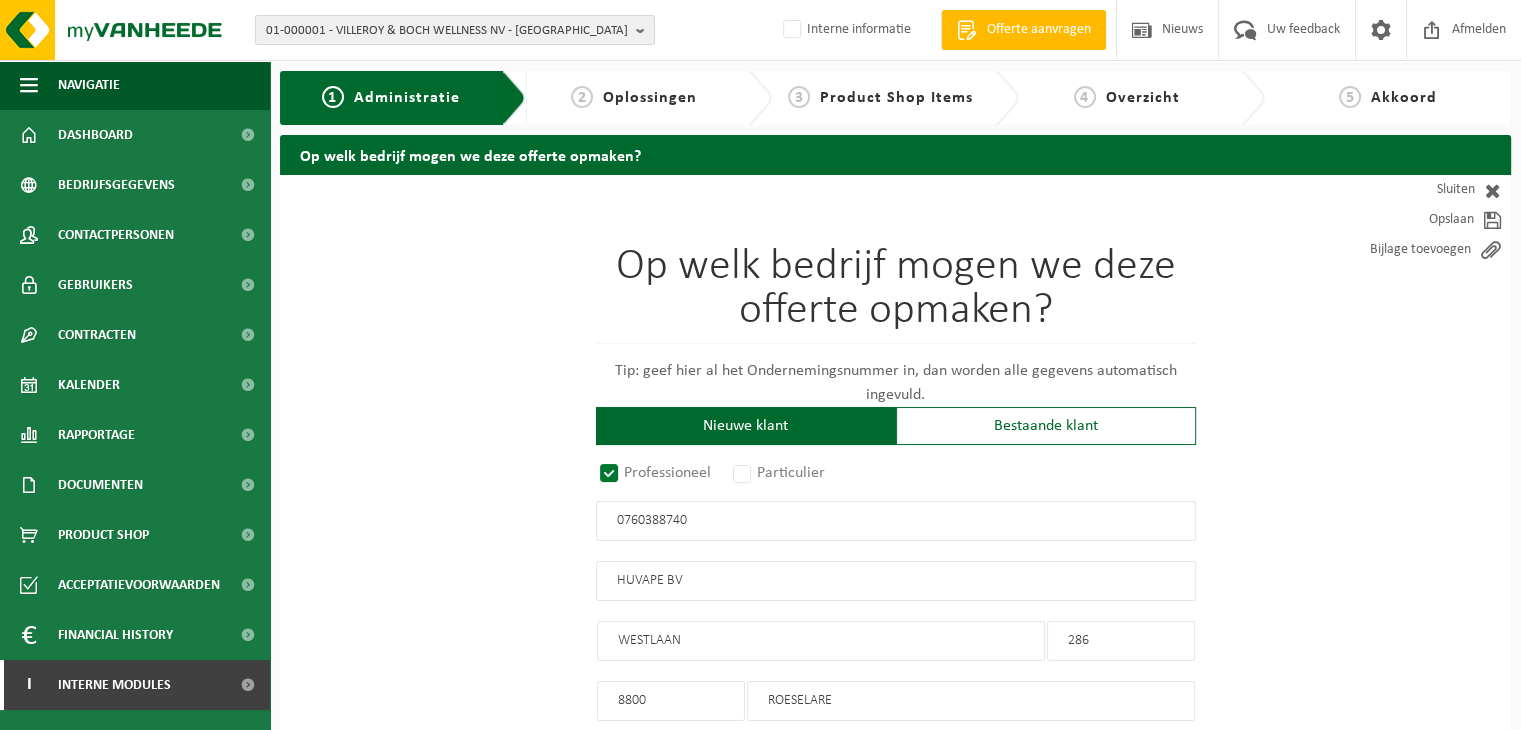 type on "WESTLAAN" 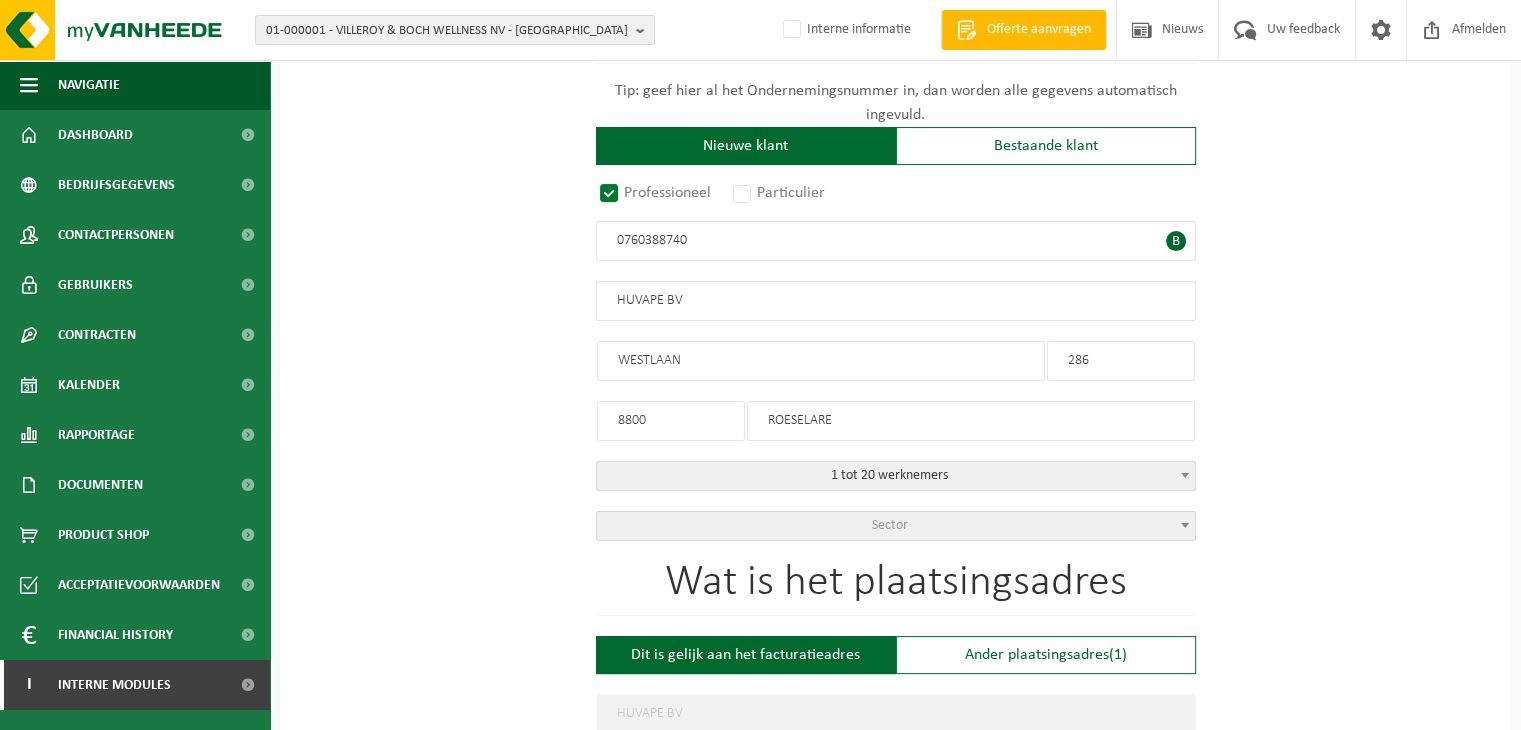 scroll, scrollTop: 300, scrollLeft: 0, axis: vertical 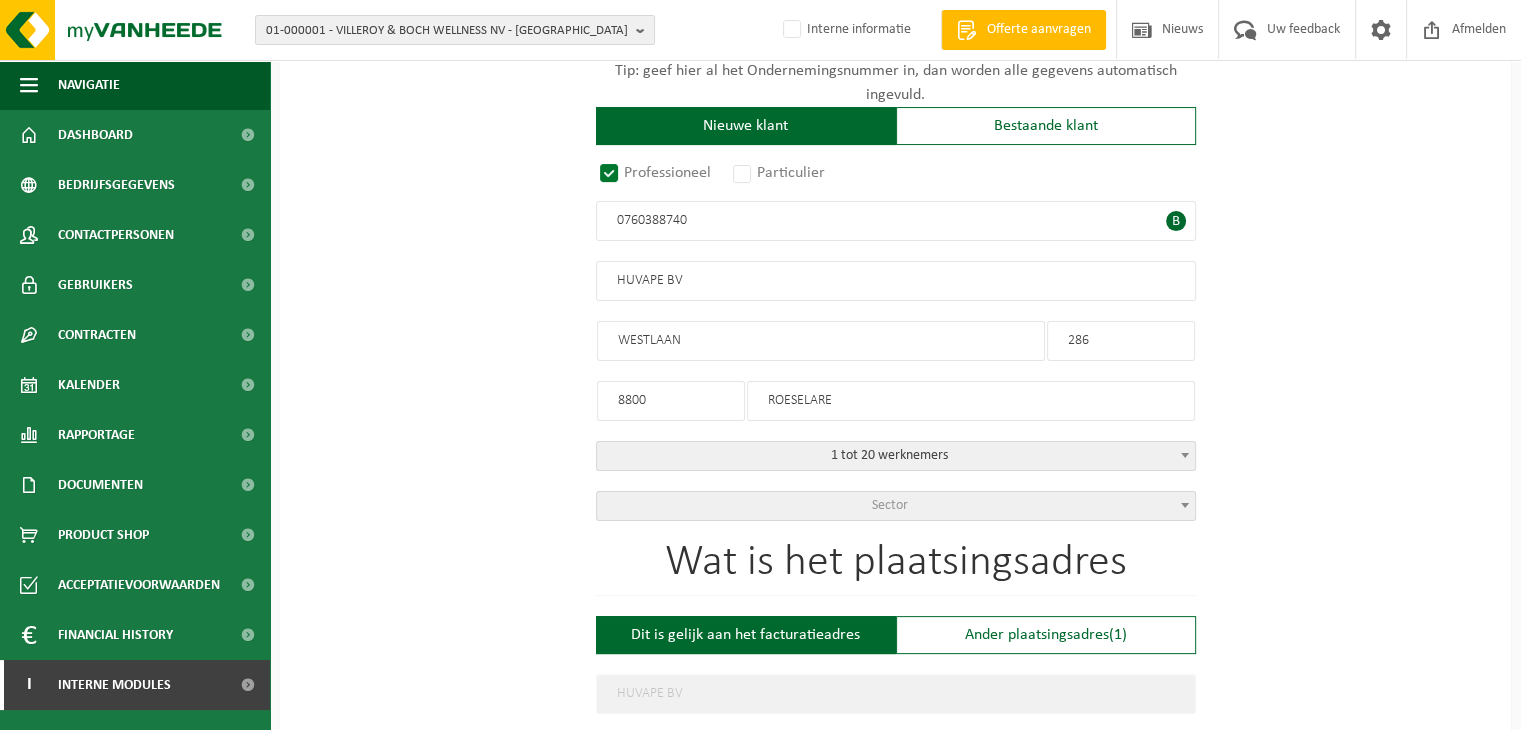 type on "0760388740" 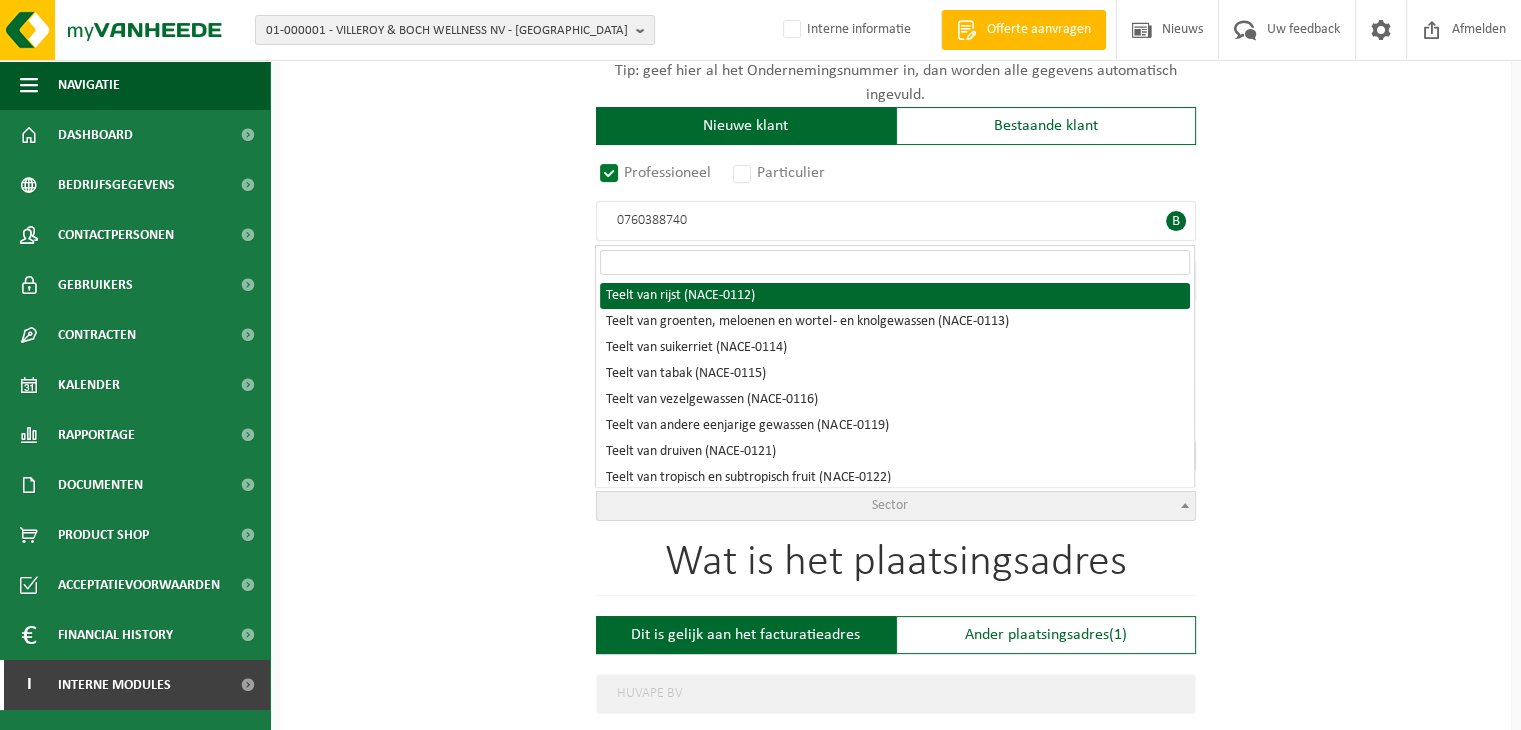type on "E" 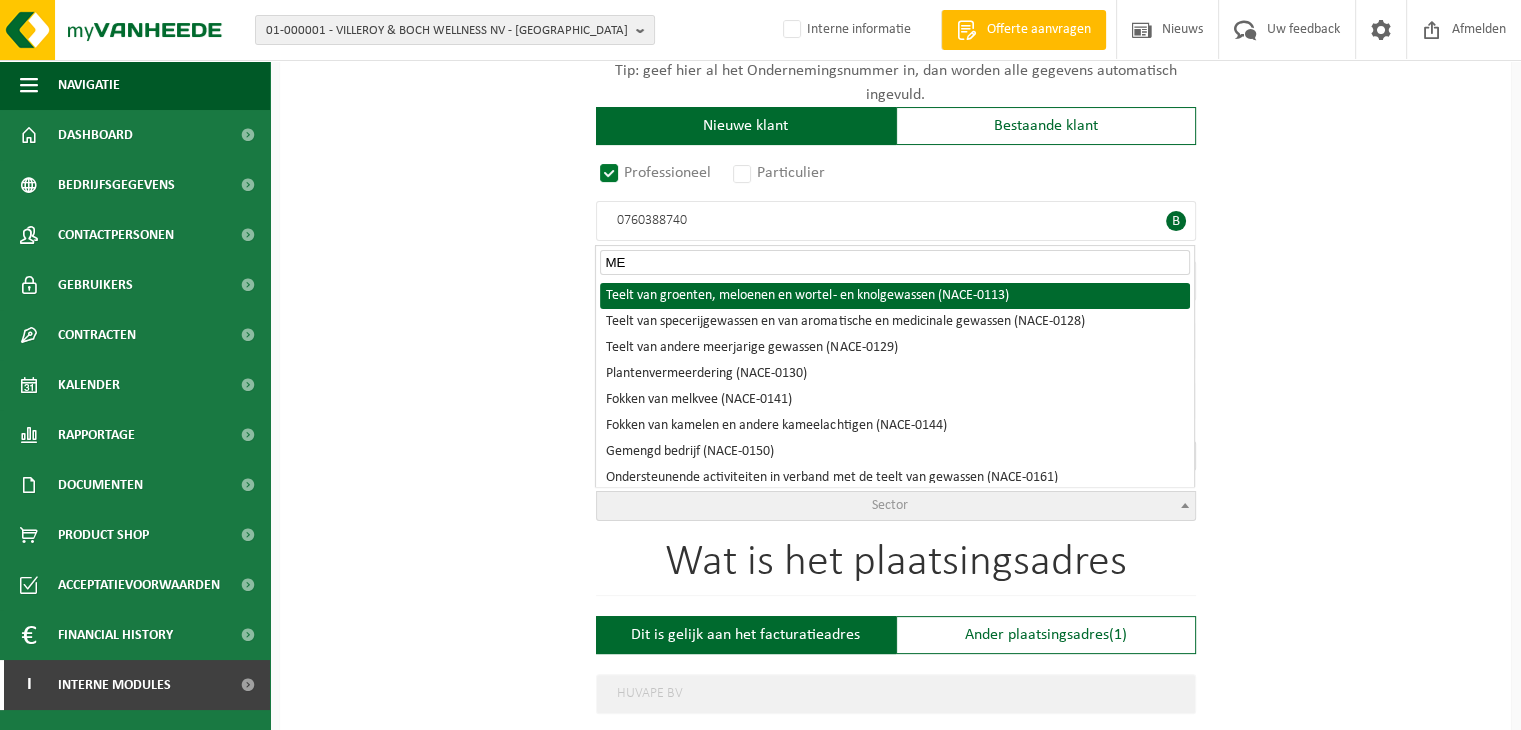 type on "M" 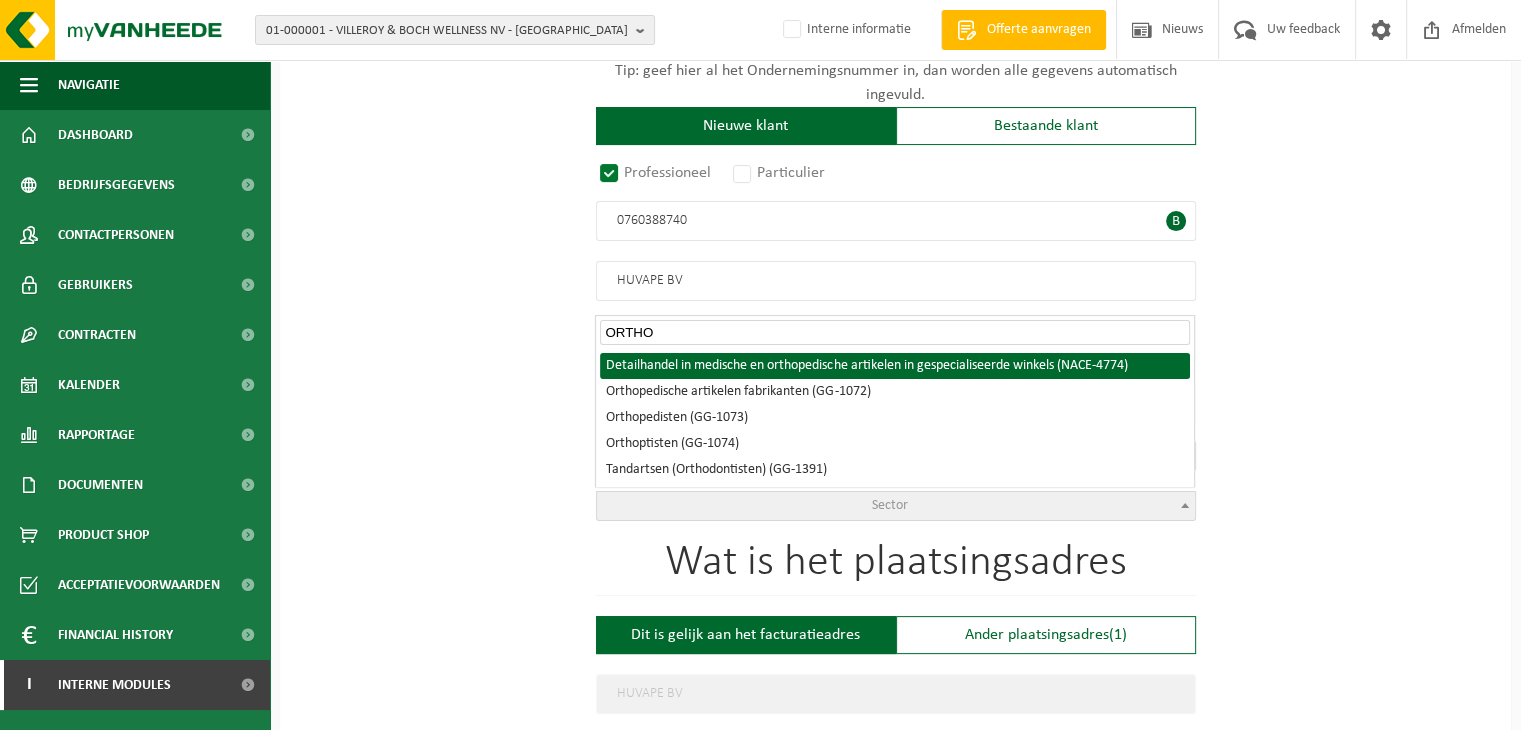 type on "ORTHO" 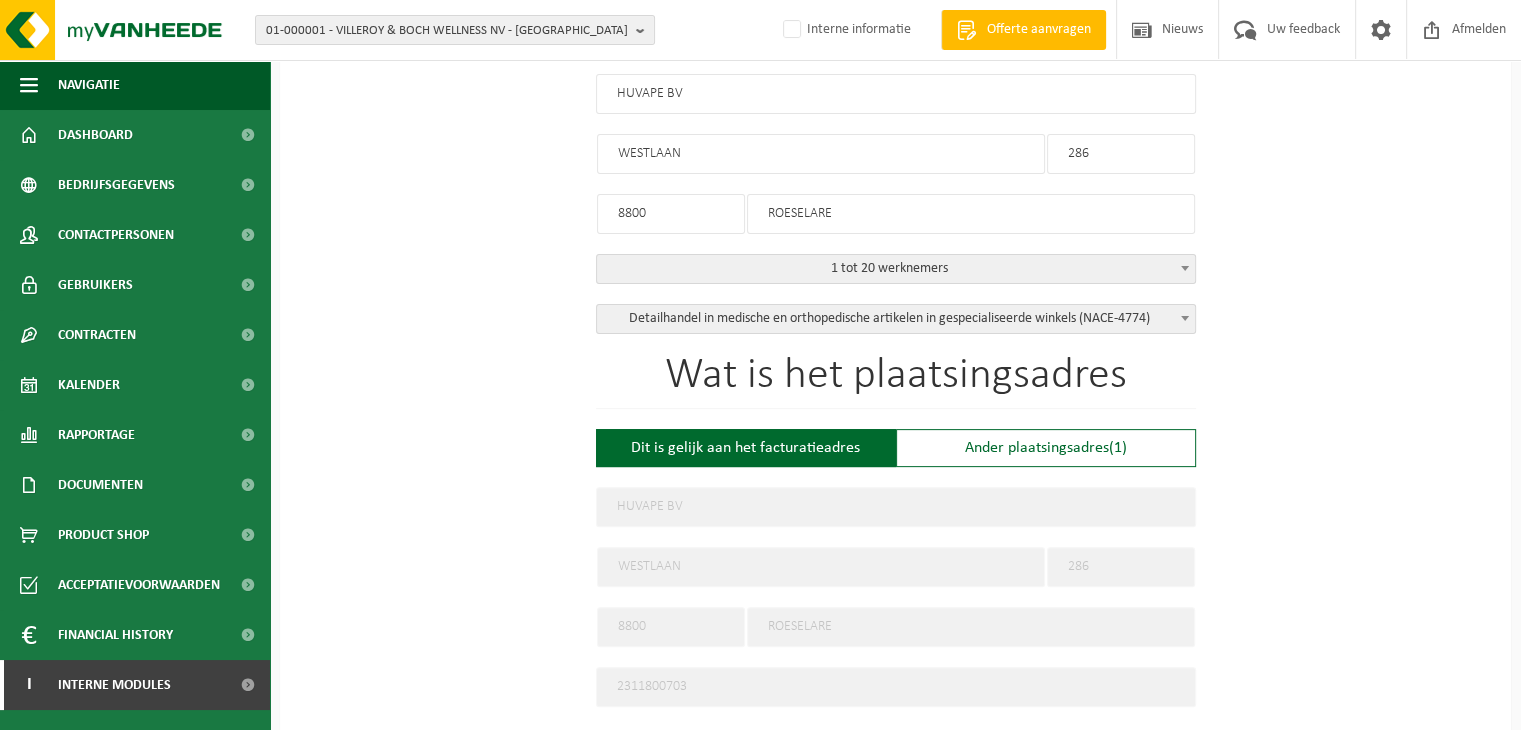 scroll, scrollTop: 500, scrollLeft: 0, axis: vertical 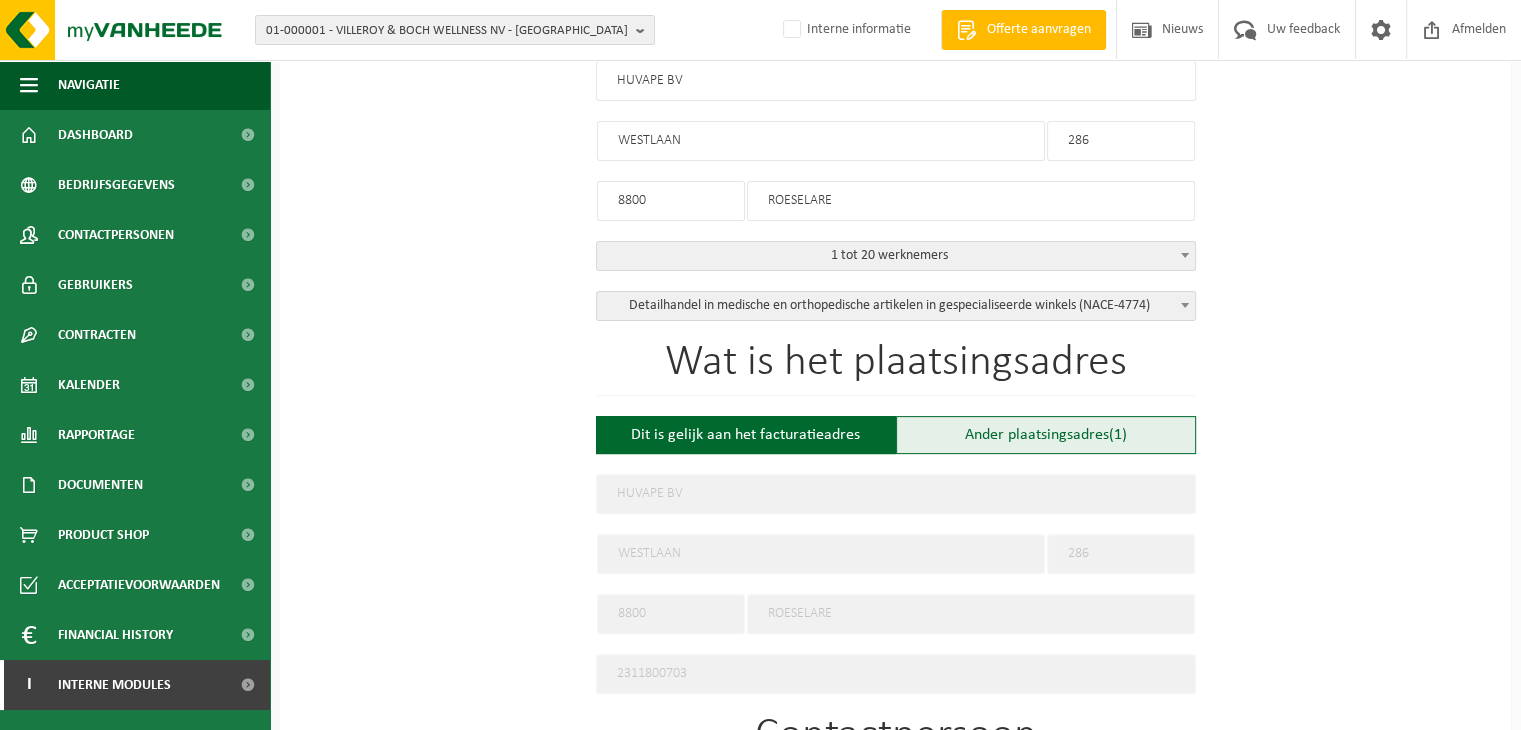 click on "Ander plaatsingsadres  (1)" at bounding box center [1046, 435] 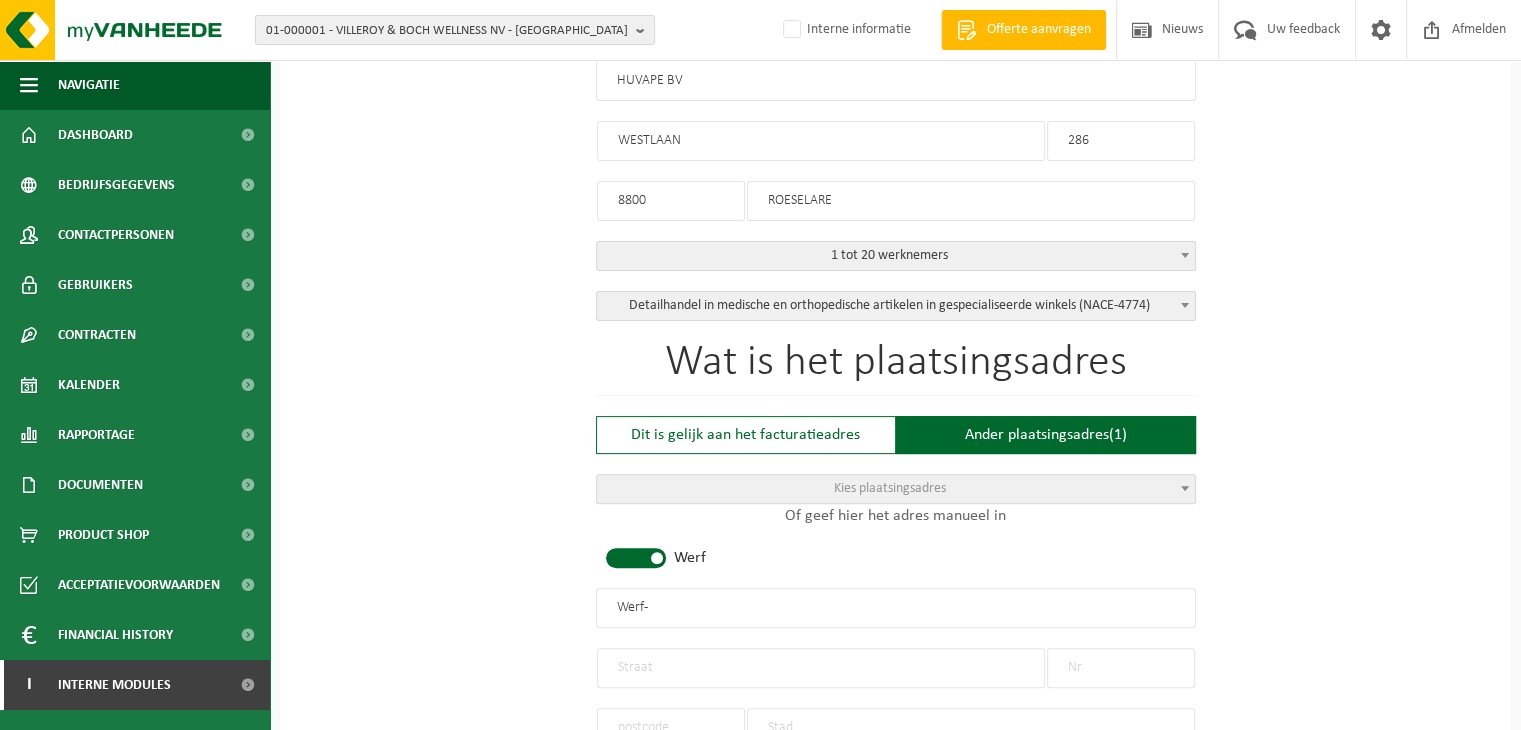 click at bounding box center (636, 558) 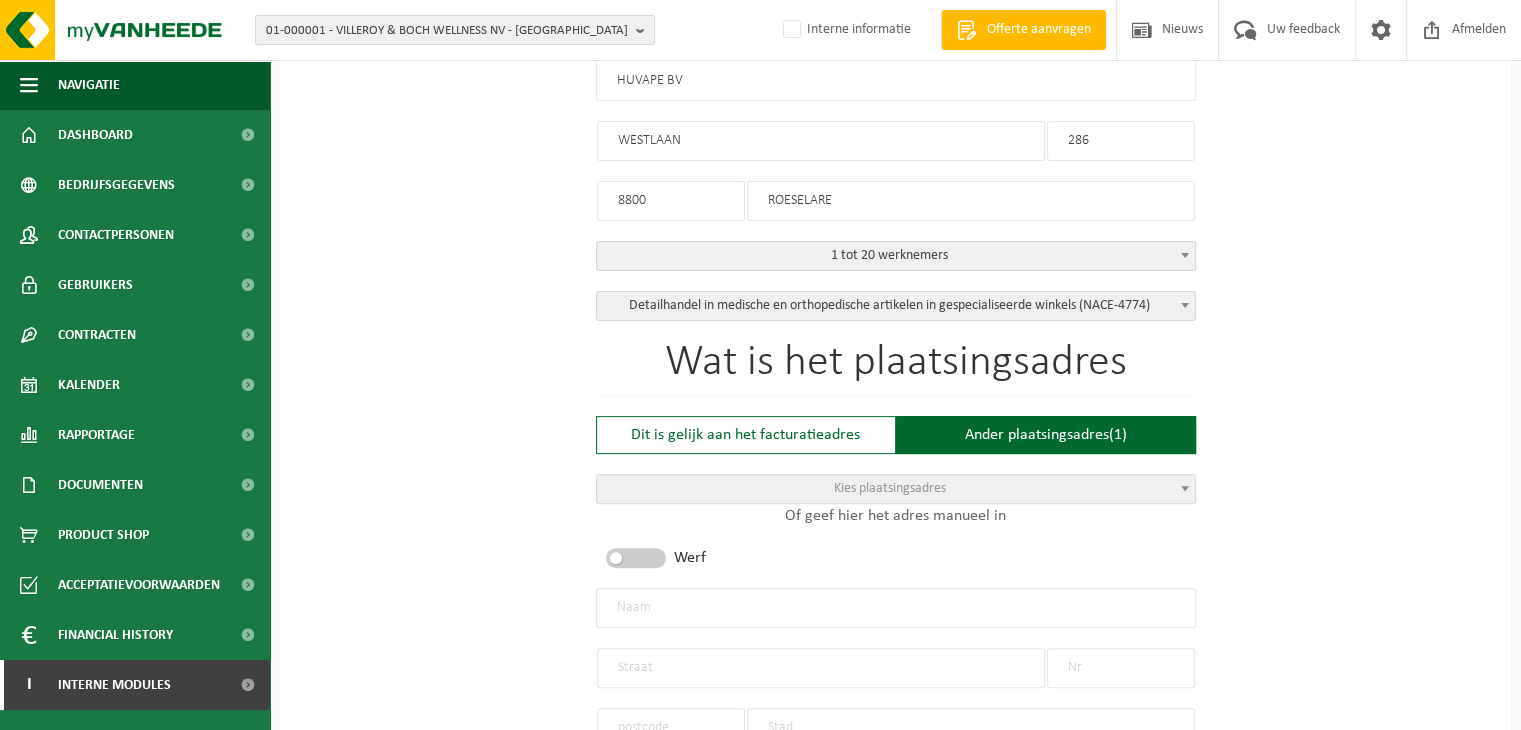 click at bounding box center [896, 608] 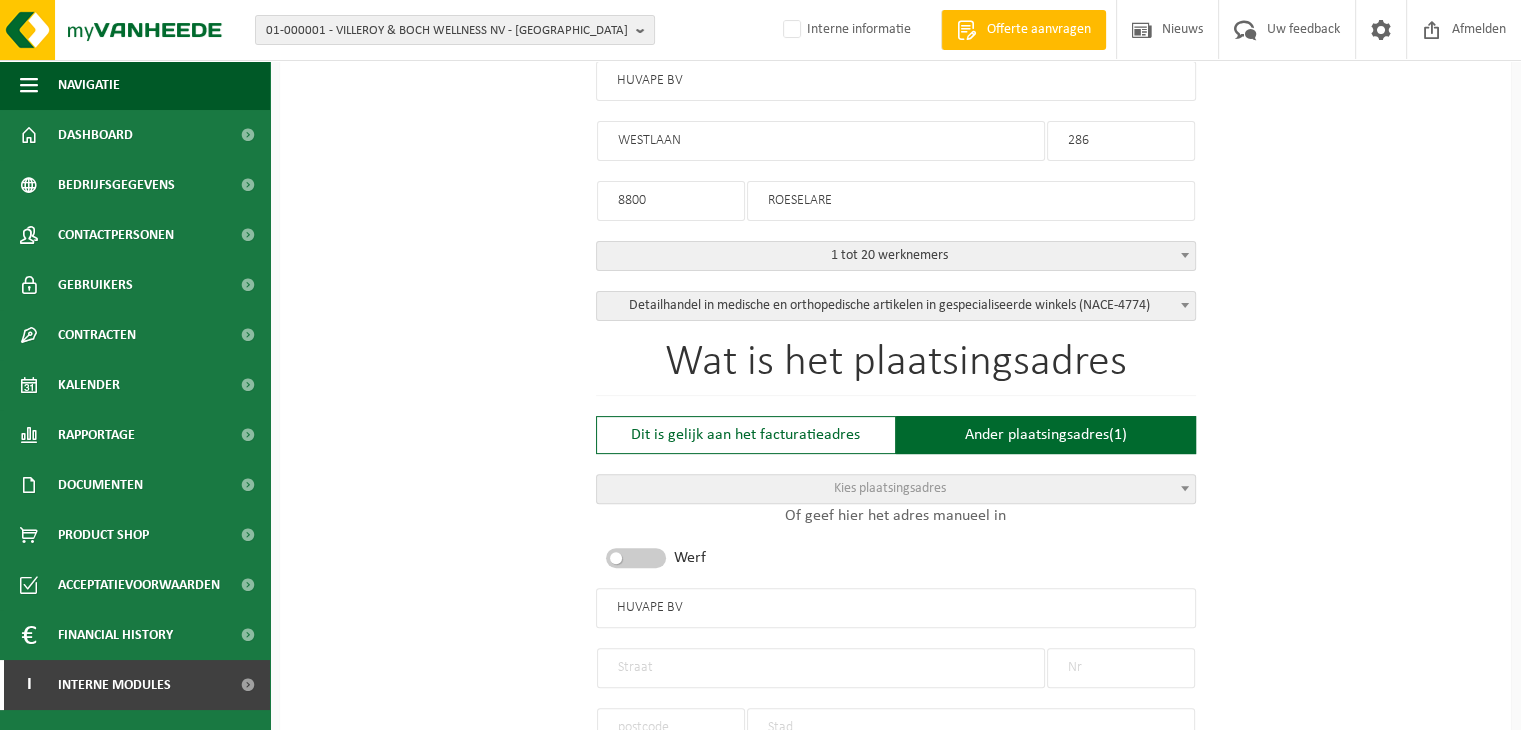 type on "HUVAPE BV" 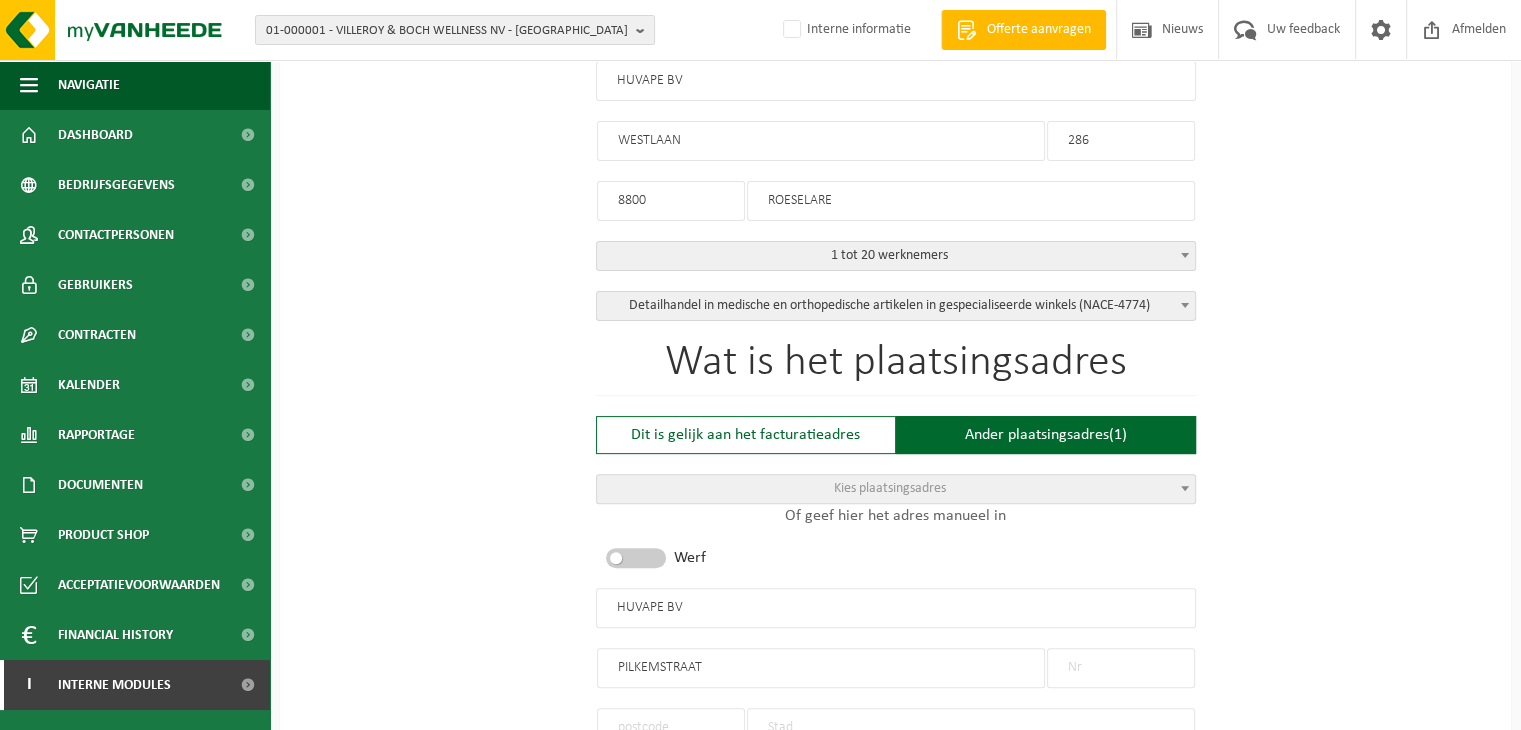 type on "PILKEMSTRAAT" 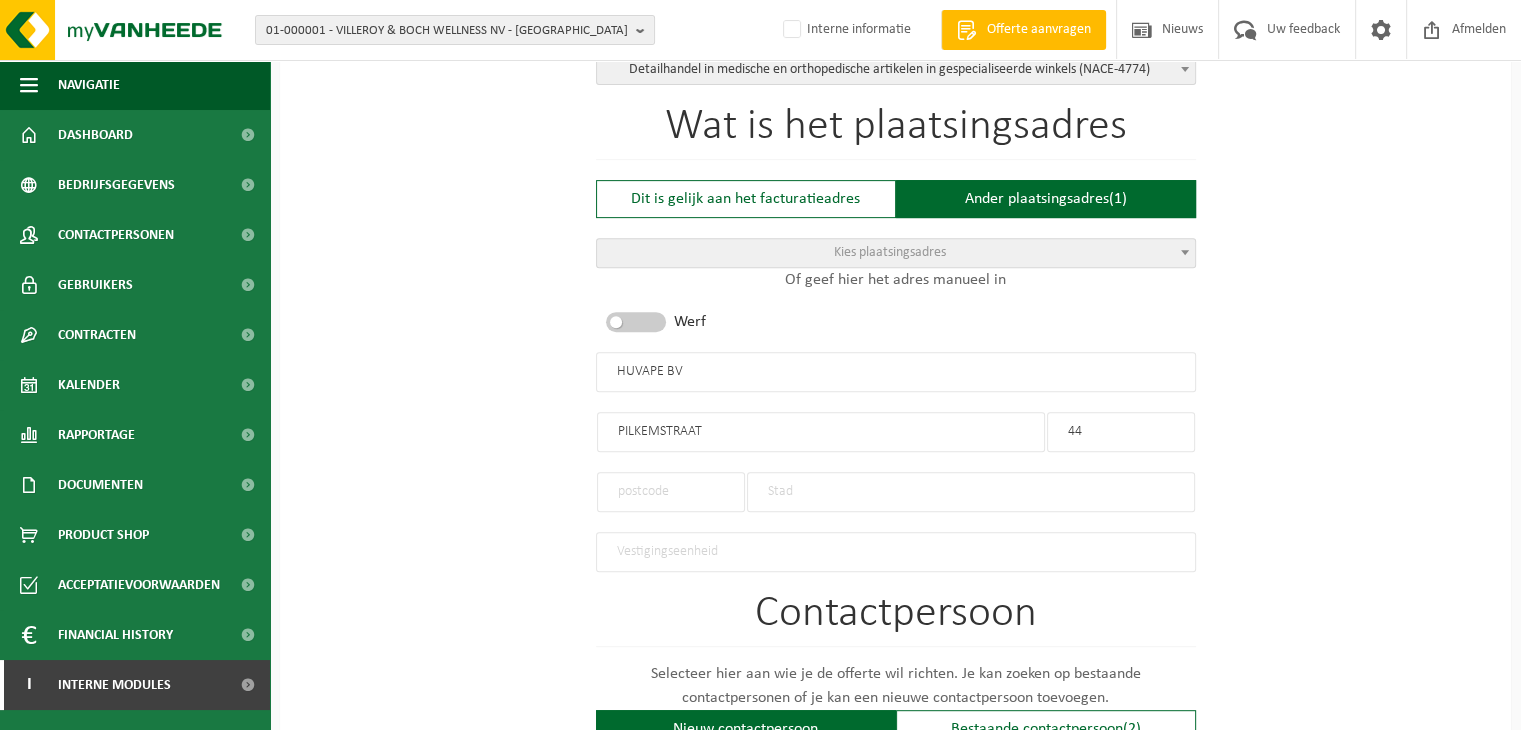 scroll, scrollTop: 800, scrollLeft: 0, axis: vertical 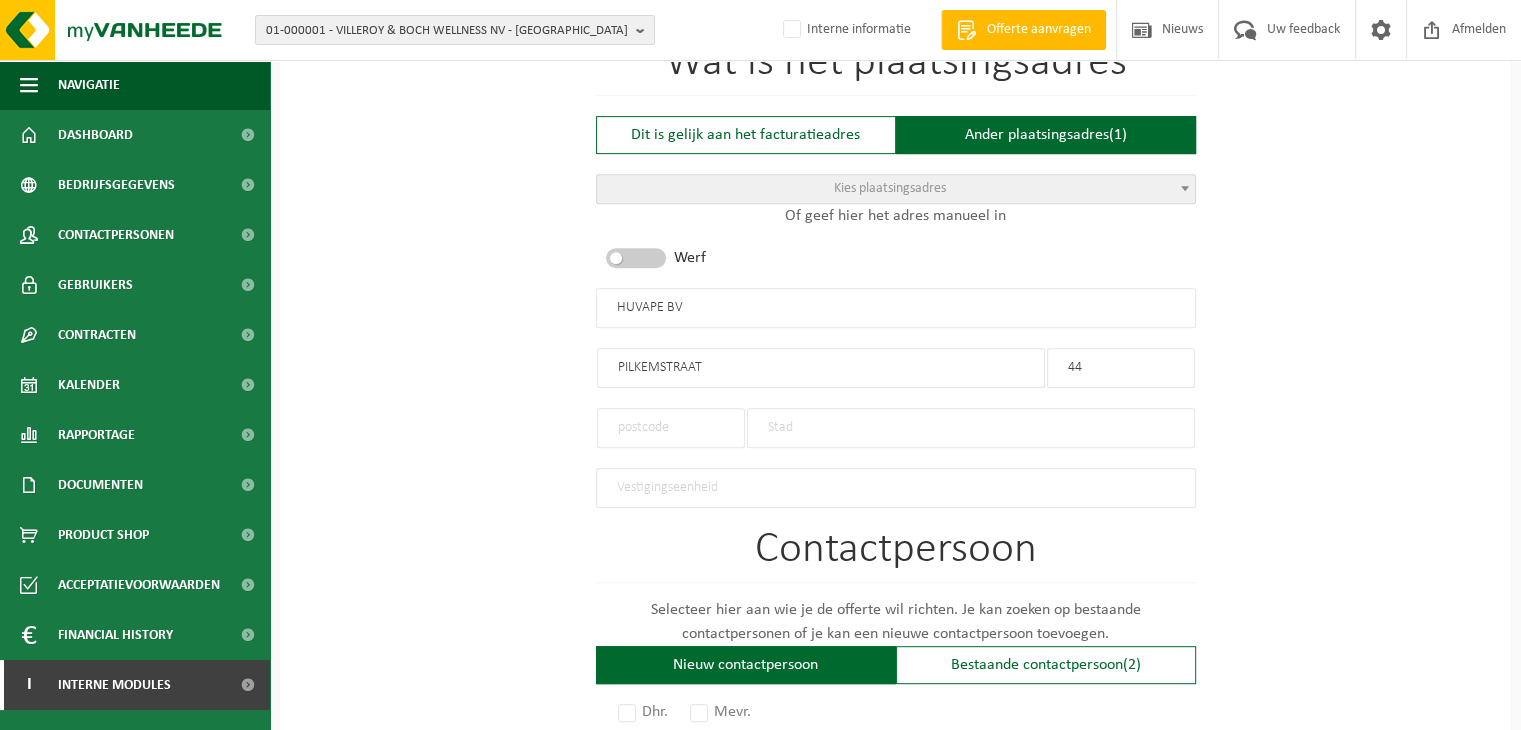 type on "44" 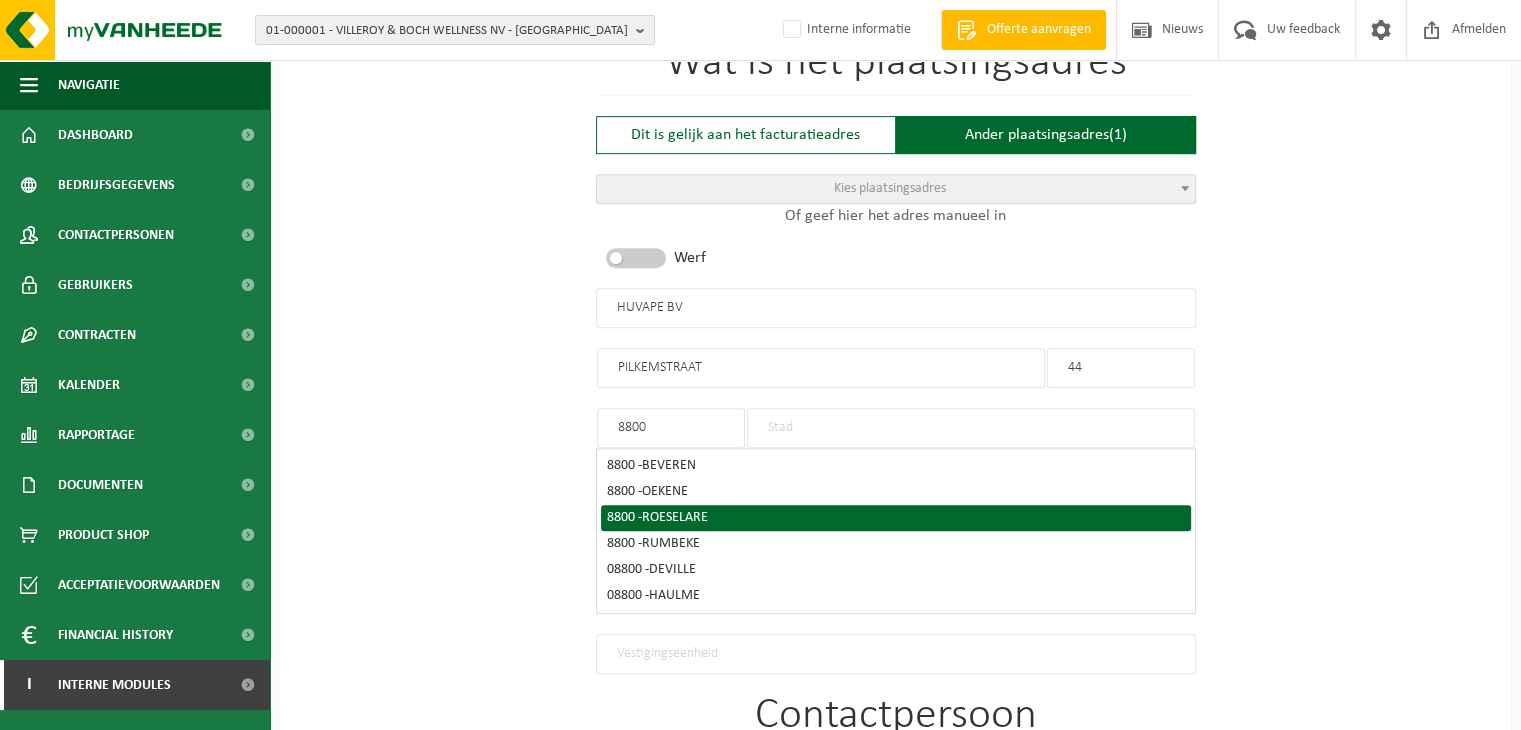 type on "8800" 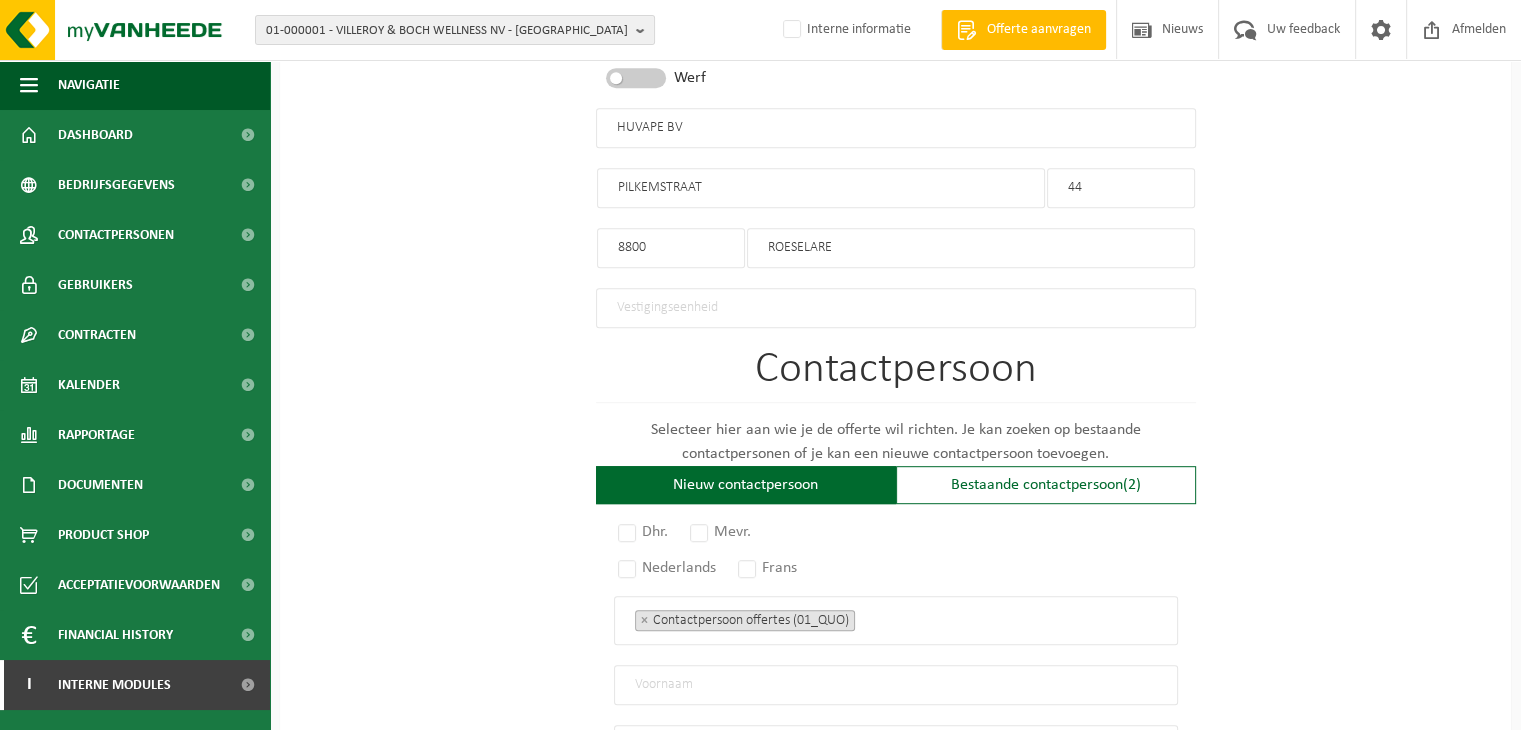 scroll, scrollTop: 1000, scrollLeft: 0, axis: vertical 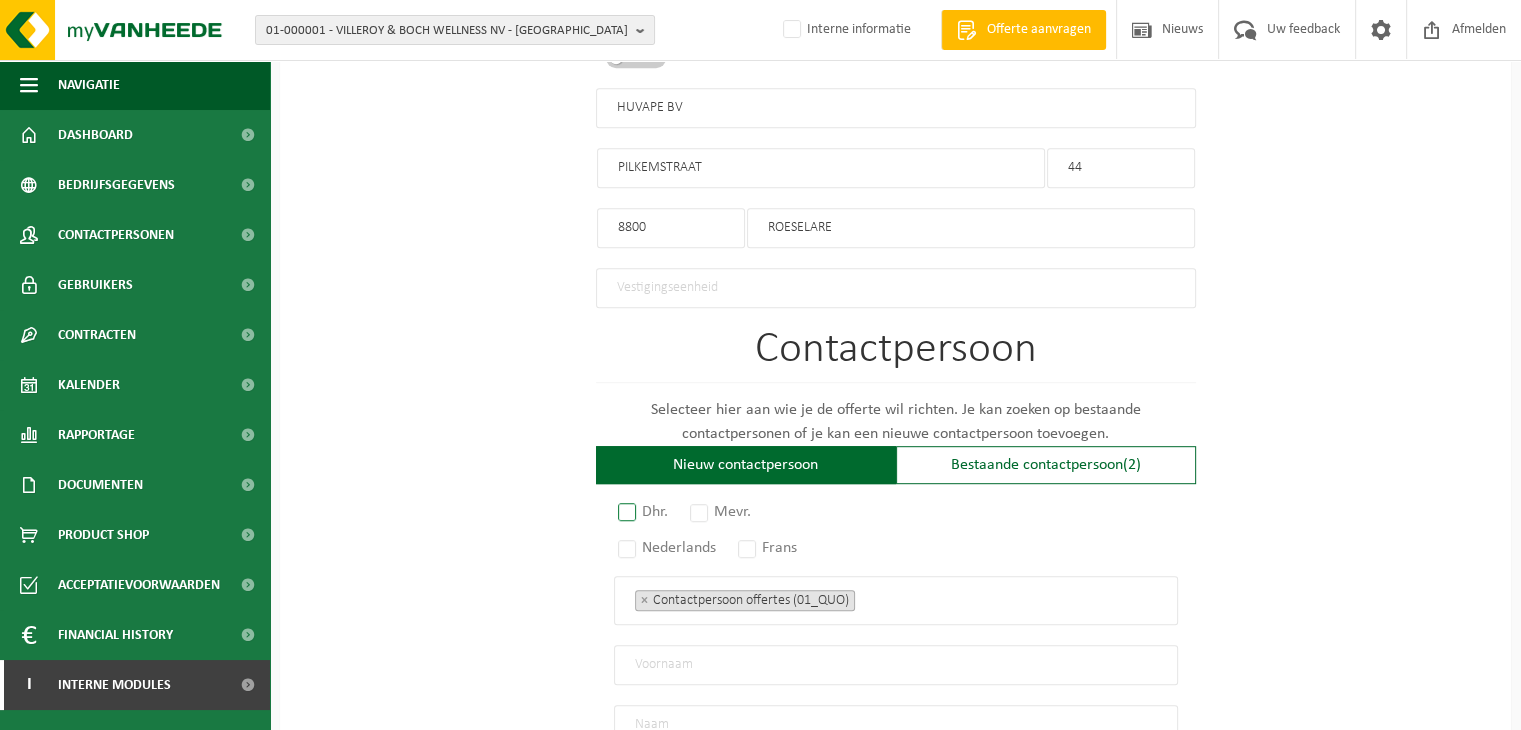 click on "Dhr." at bounding box center [644, 512] 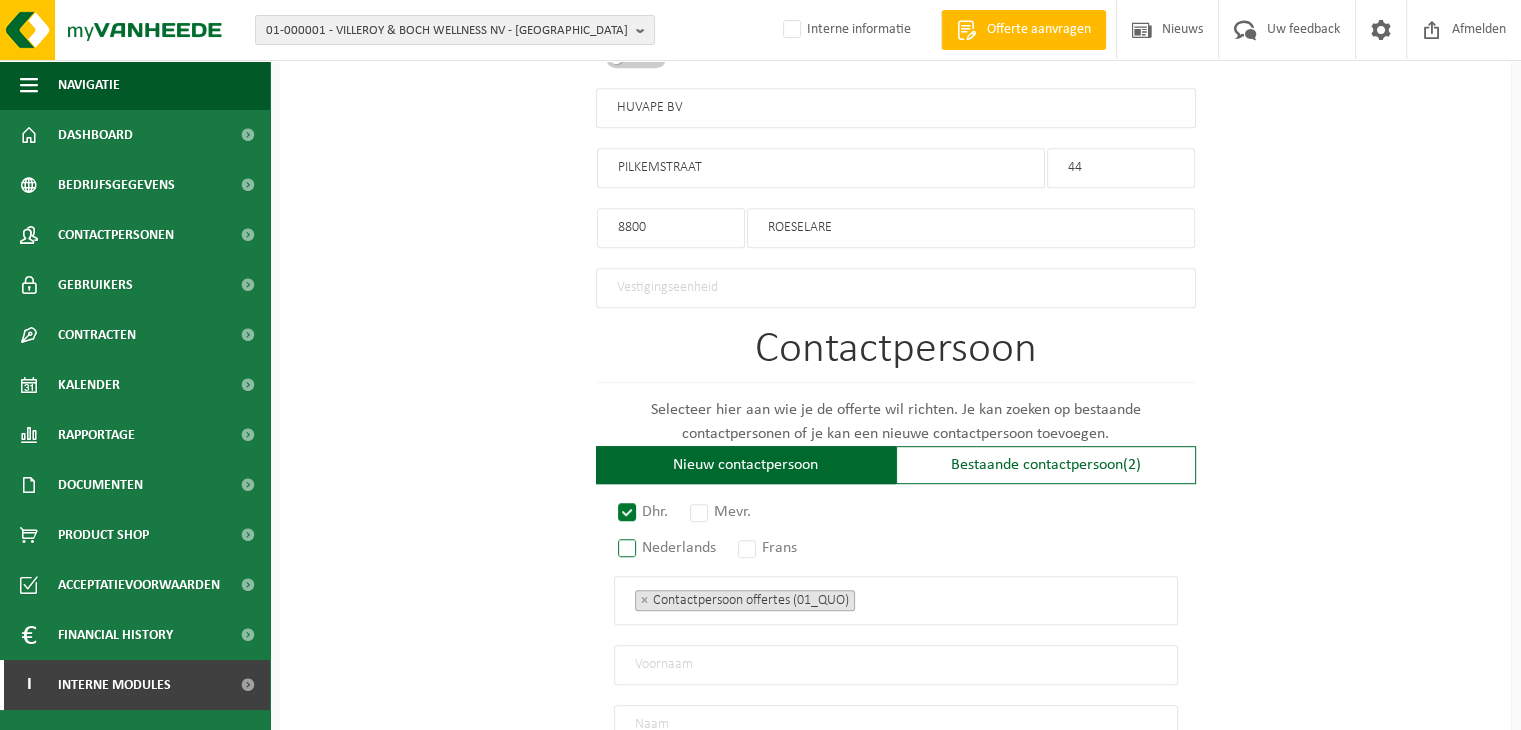 click on "Nederlands" at bounding box center [668, 548] 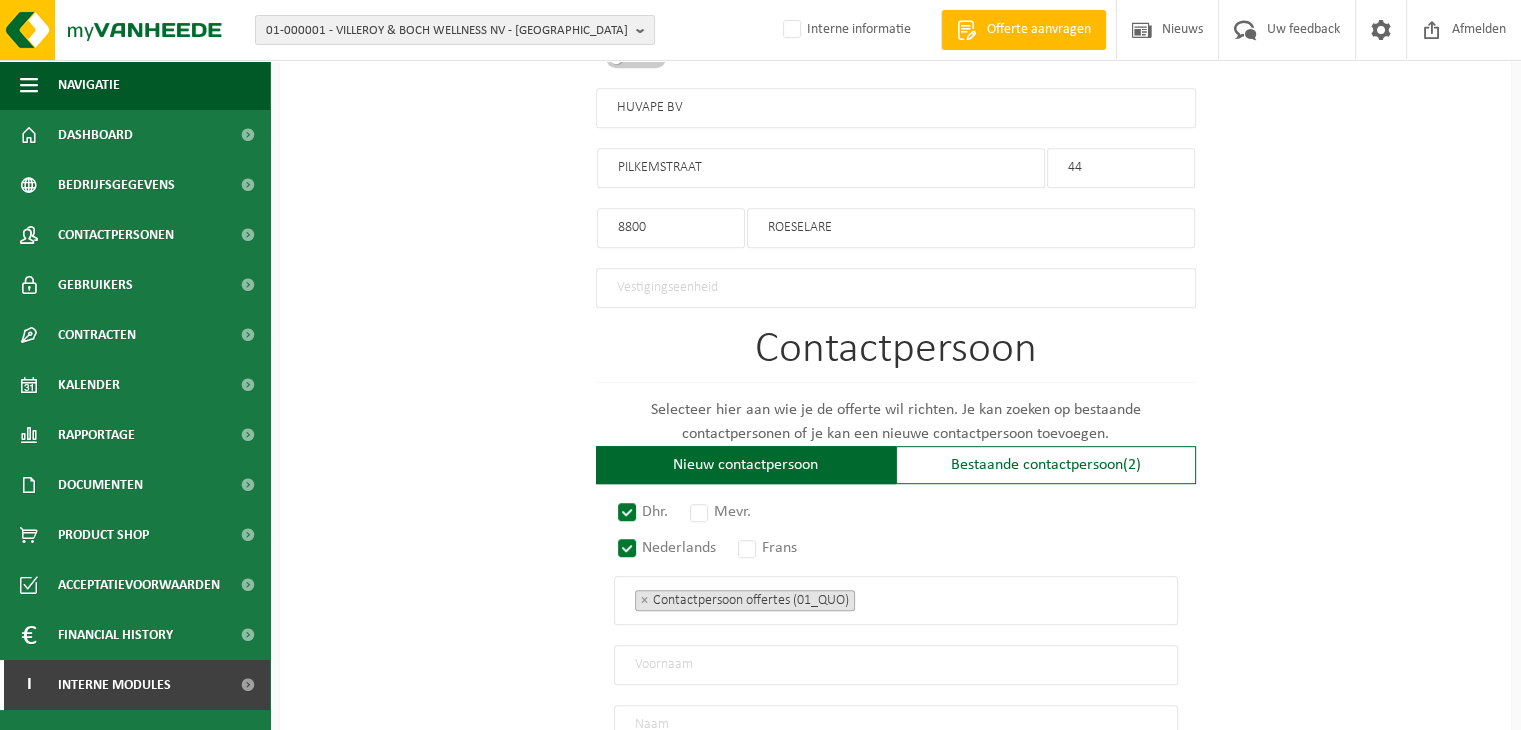 click at bounding box center [896, 665] 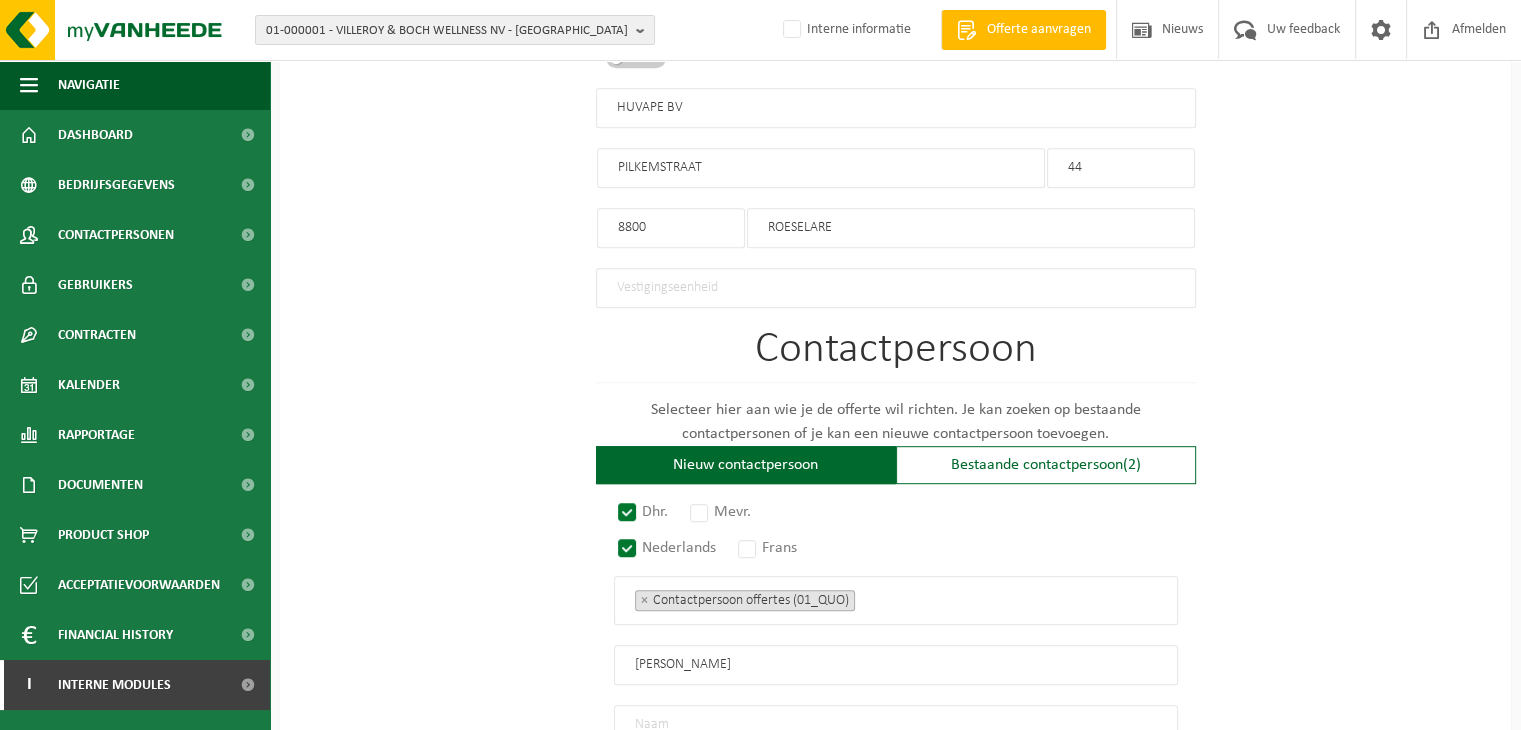 type on "[PERSON_NAME]" 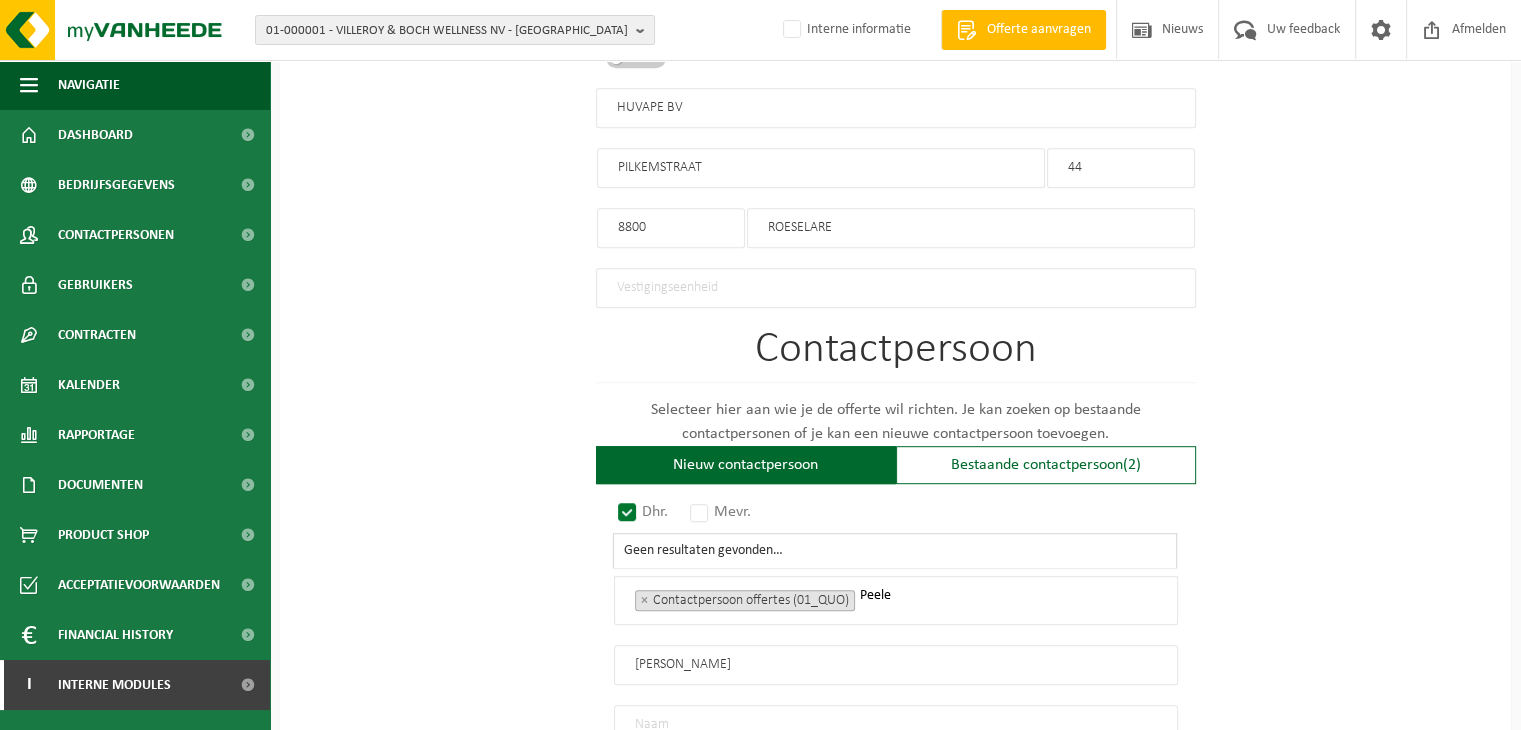 type on "Peele" 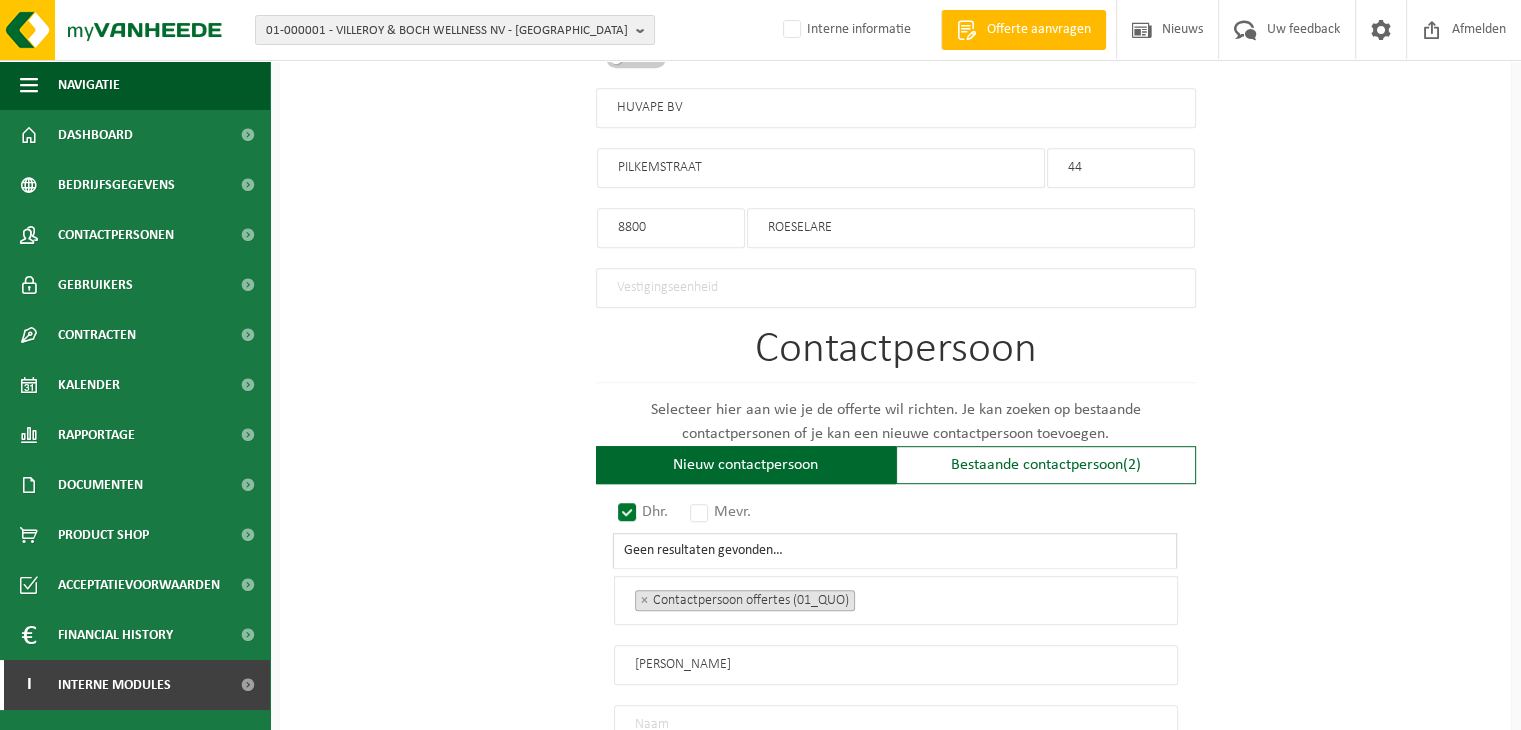 click on "Op welk bedrijf mogen we deze offerte opmaken?   Tip: geef hier al het Ondernemingsnummer in, dan worden alle gegevens automatisch ingevuld.       Nieuwe klant   Bestaande klant           Kies bestaande klant   Kies bestaande klant            Professioneel       Particulier          0760388740         B           HUVAPE BV                 [STREET_ADDRESS]               1 tot 20 werknemers   20 tot 50 werknemers   50 tot 250 werknemers   Meer dan 250 werknemers   Particulier   1 tot 20 werknemers               Teelt van rijst (NACE-0112)   Teelt van groenten, meloenen en wortel- en knolgewassen (NACE-0113)   Teelt van suikerriet (NACE-0114)   Teelt van tabak (NACE-0115)   Teelt van vezelgewassen (NACE-0116)   Teelt van andere eenjarige gewassen (NACE-0119)   Teelt van druiven (NACE-0121)   Teelt van tropisch en subtropisch fruit (NACE-0122)   Teelt van citrusvruchten (NACE-0123)   Teelt van pit- en steenvruchten (NACE-0124)             Plantenvermeerdering (NACE-0130)" at bounding box center (895, 137) 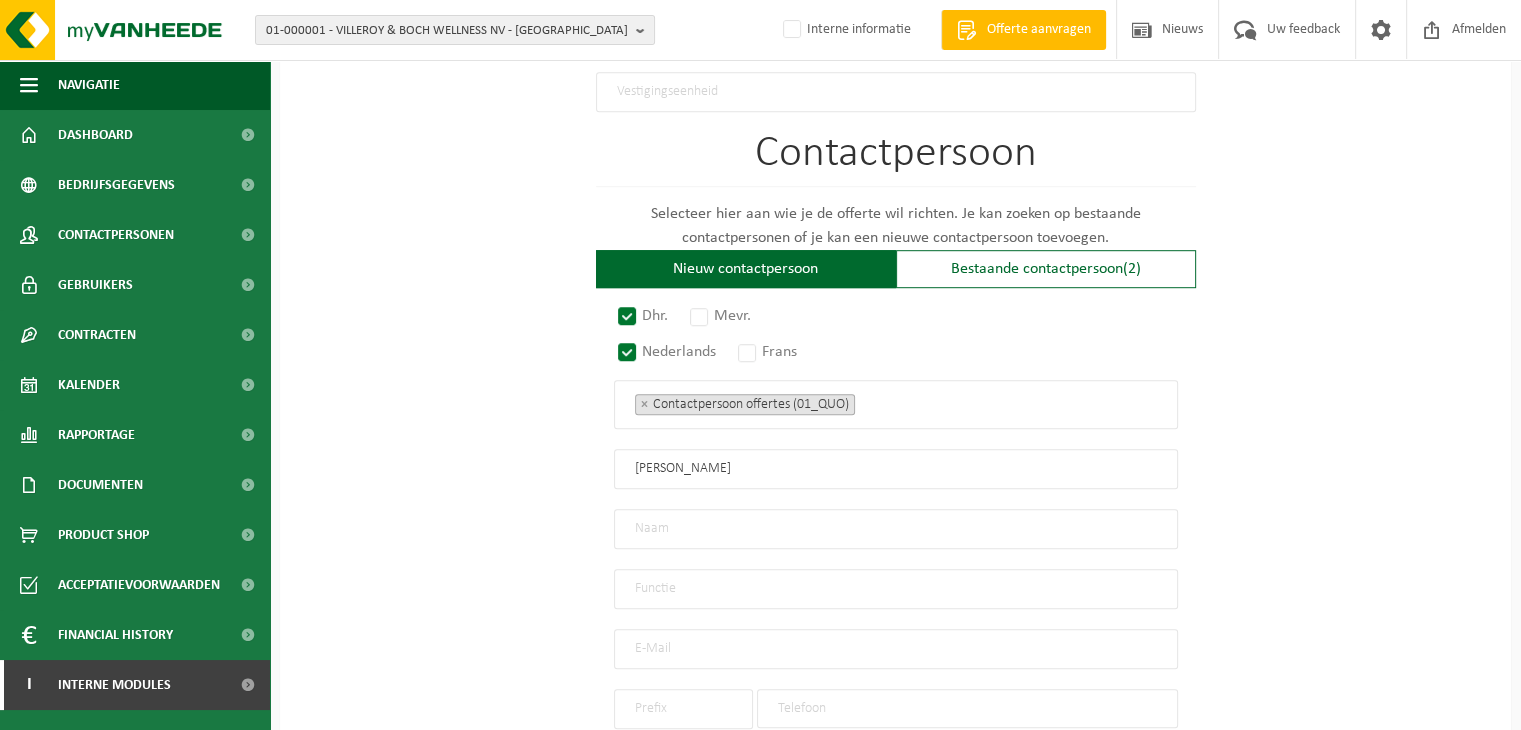 scroll, scrollTop: 1200, scrollLeft: 0, axis: vertical 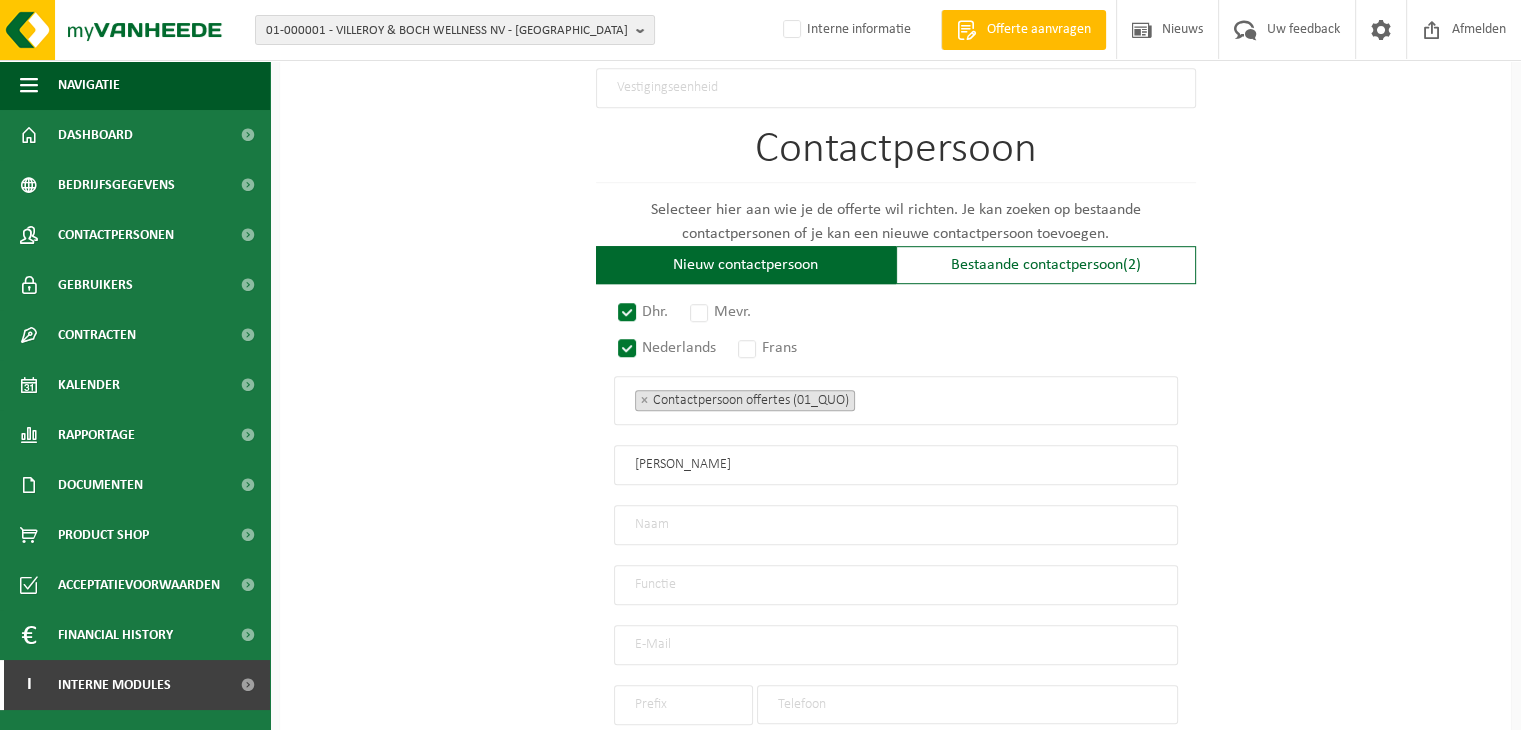 click at bounding box center [896, 525] 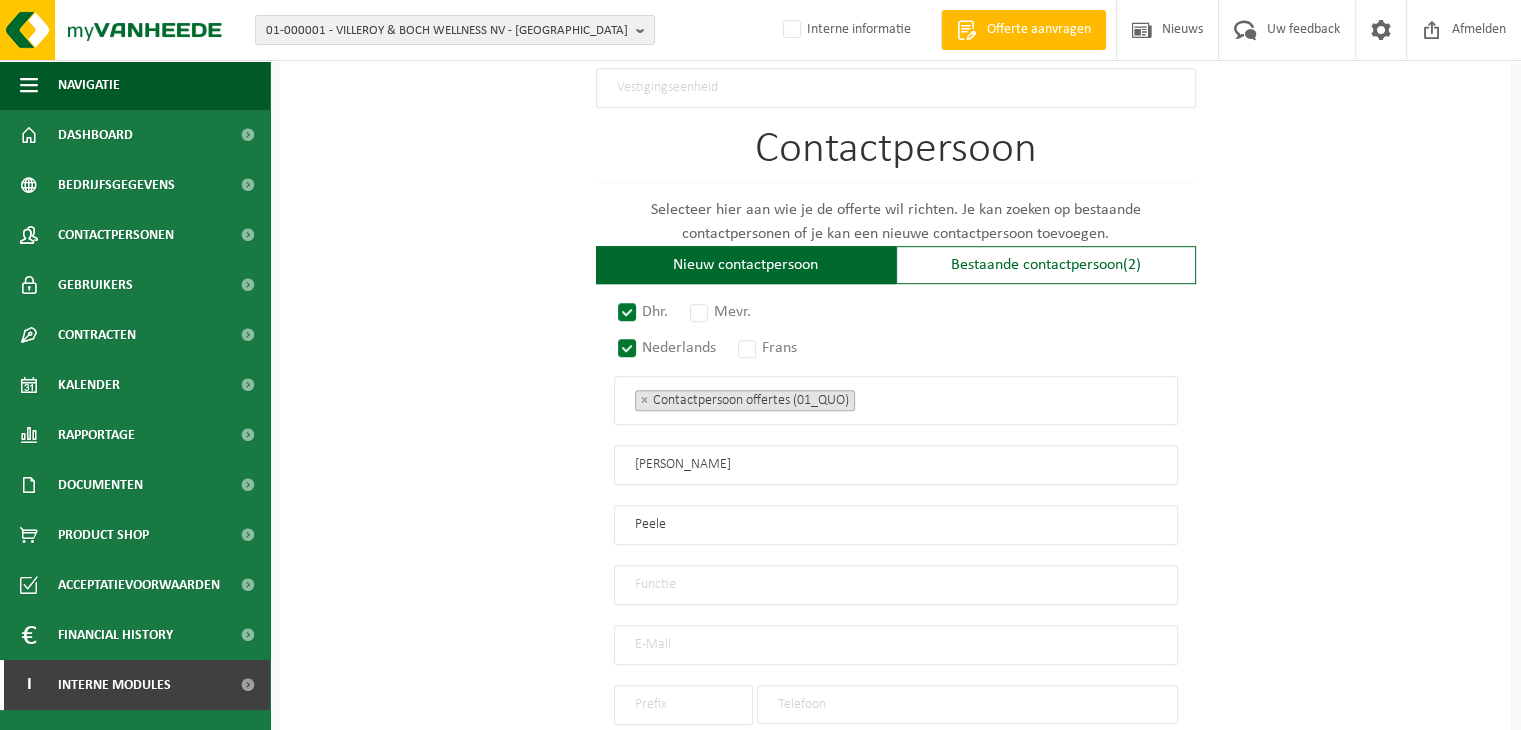 type on "Peele" 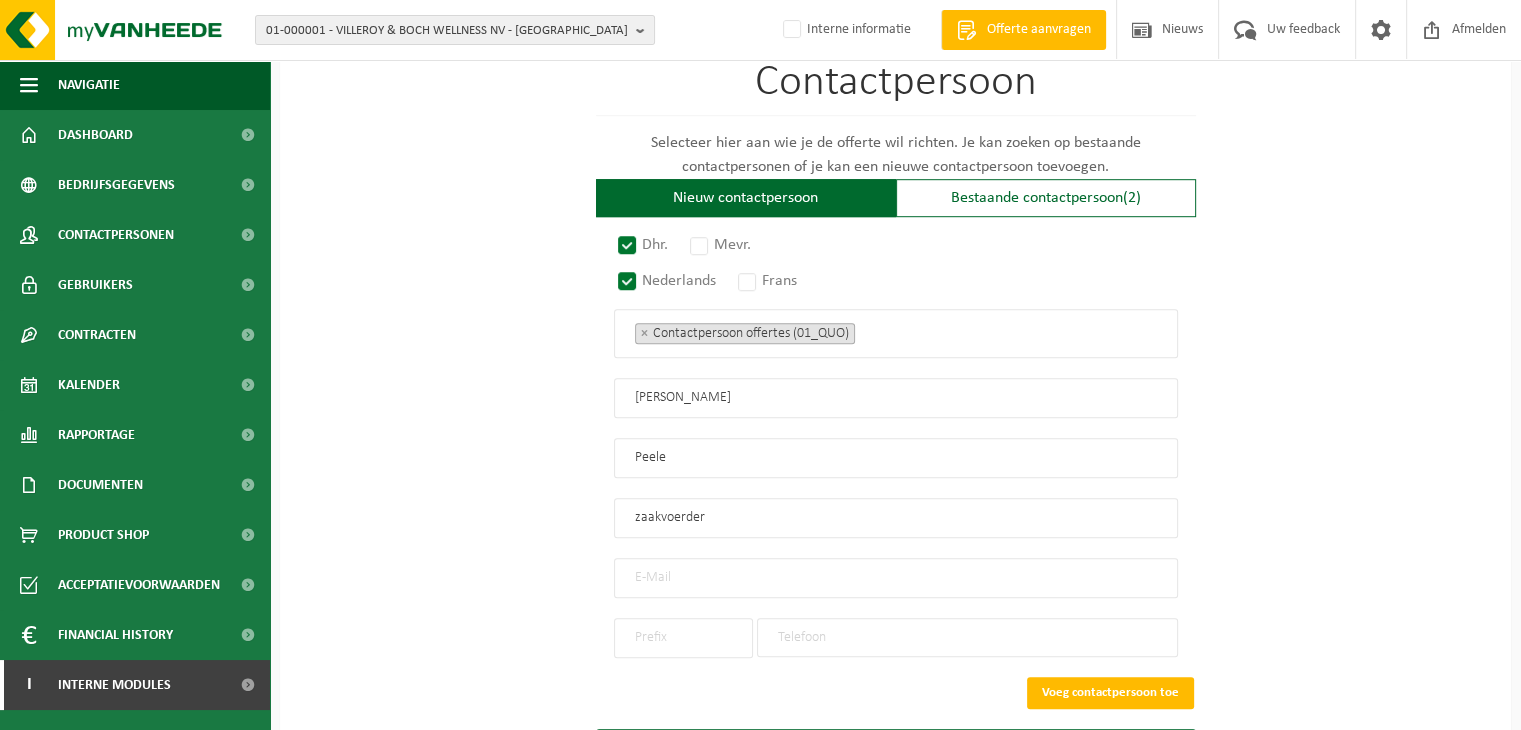 scroll, scrollTop: 1300, scrollLeft: 0, axis: vertical 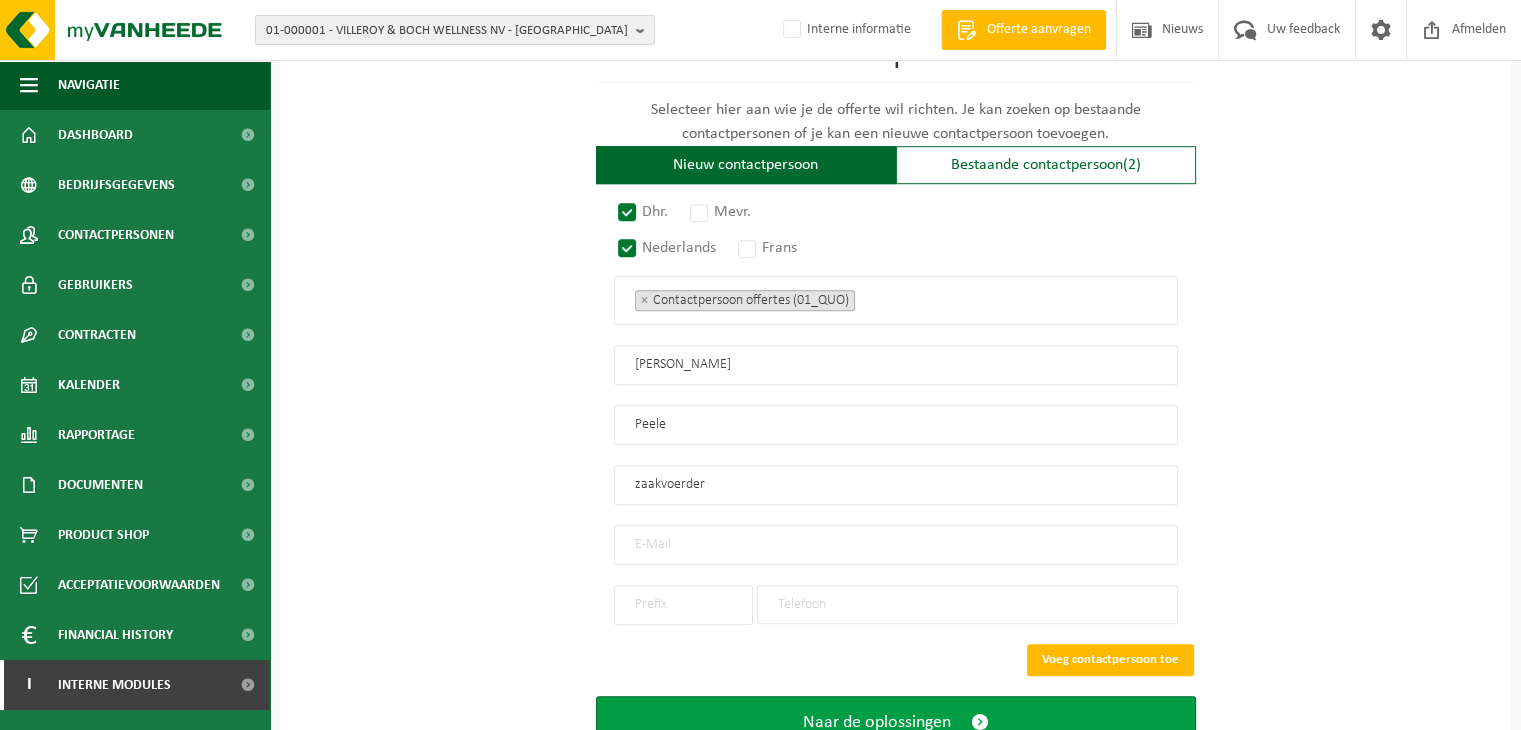 type on "zaakvoerder" 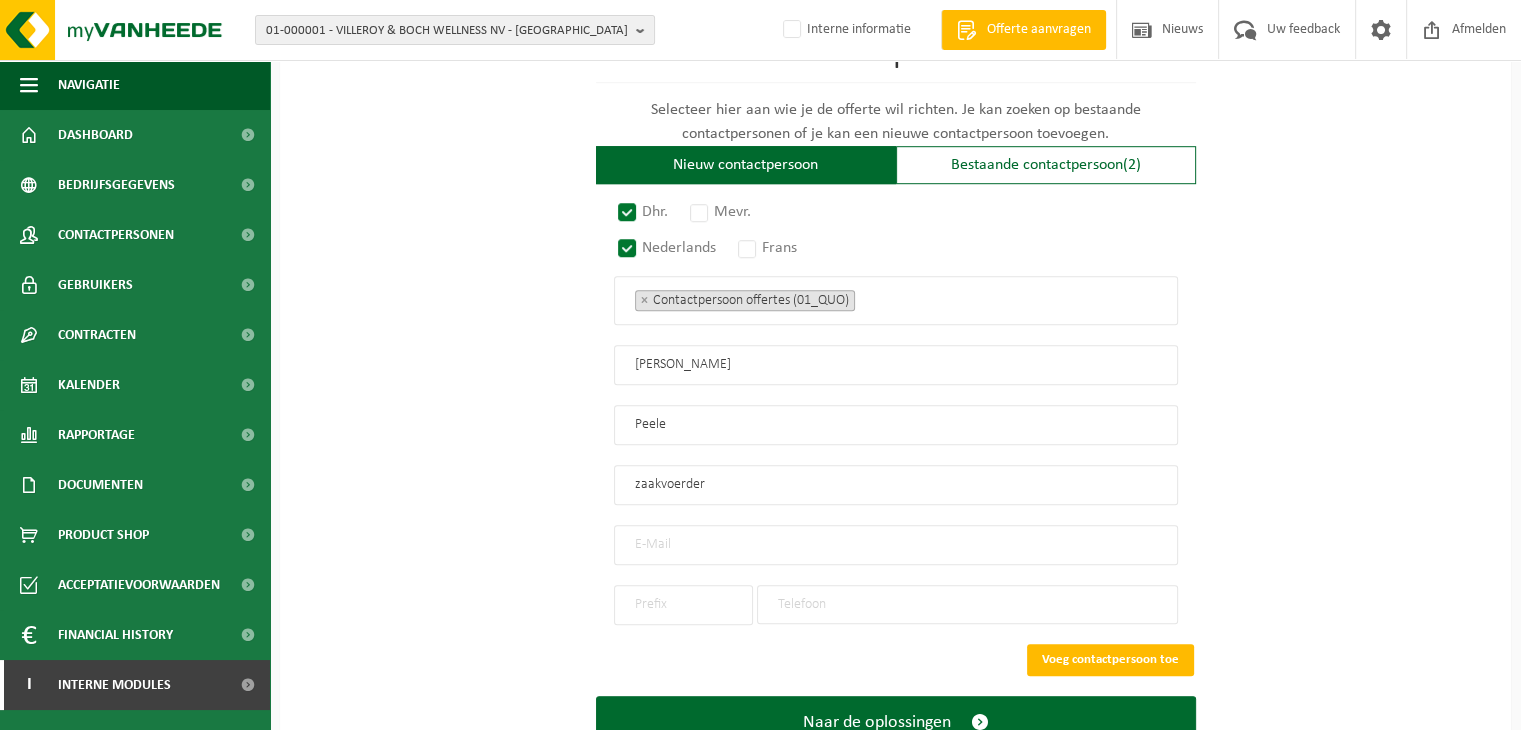 click at bounding box center [896, 545] 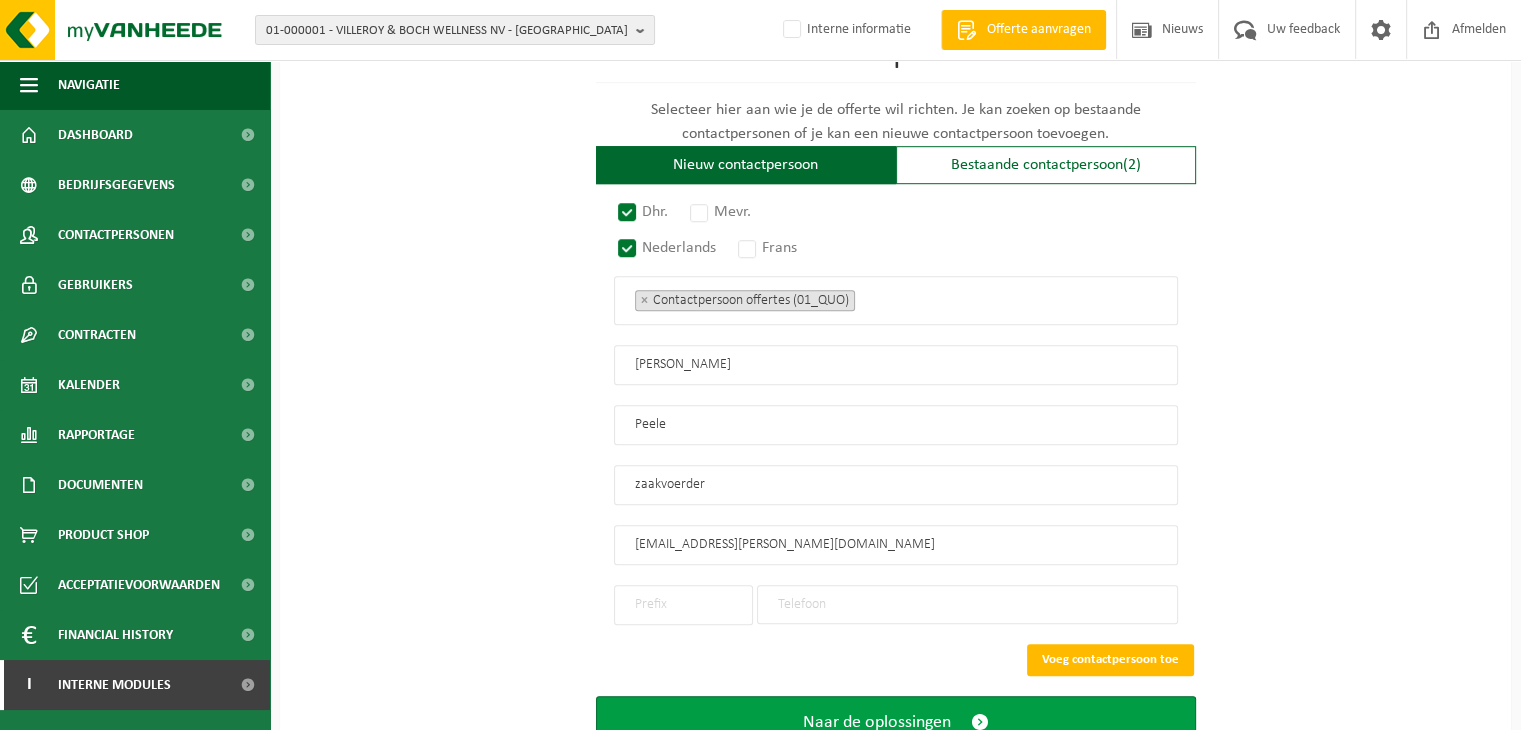 type on "[EMAIL_ADDRESS][PERSON_NAME][DOMAIN_NAME]" 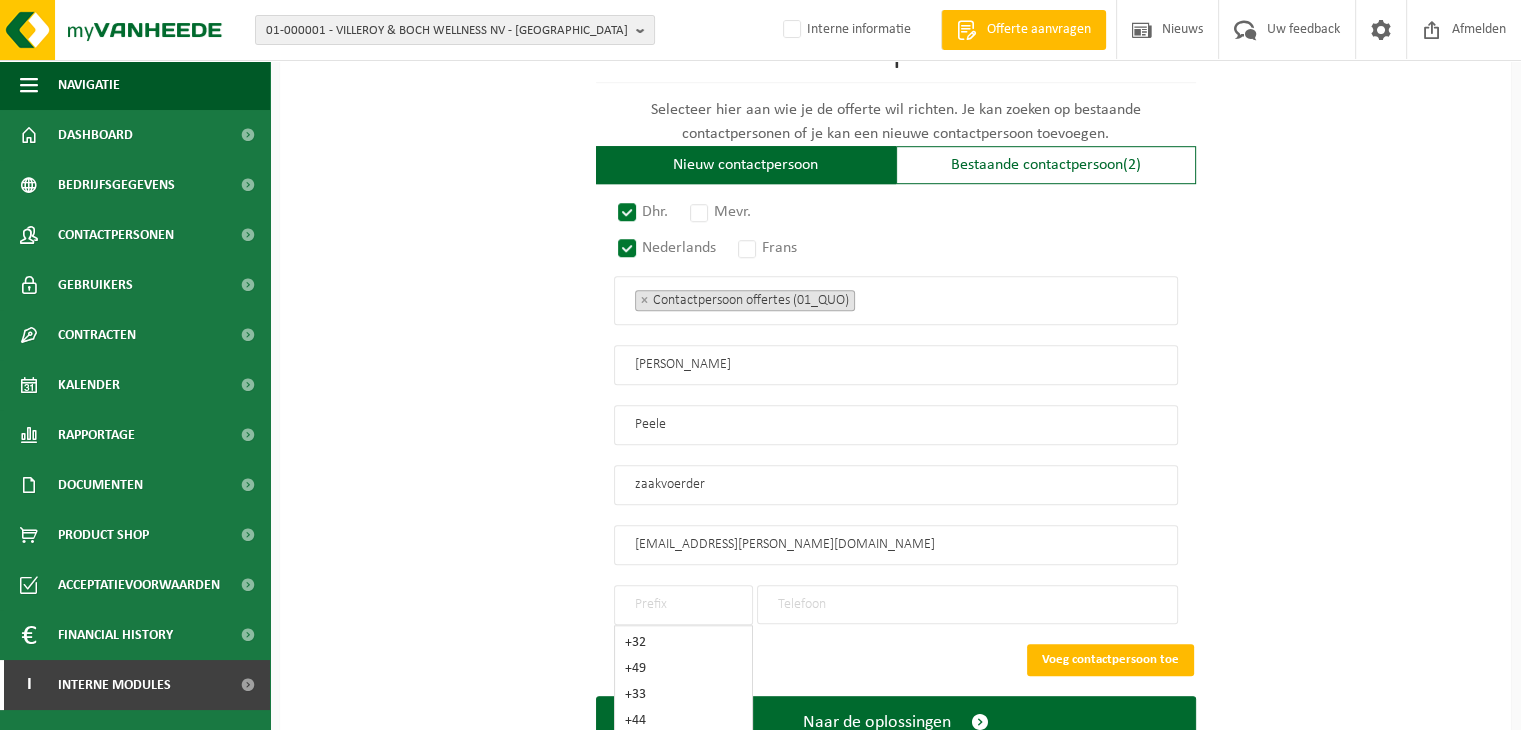 click at bounding box center [683, 605] 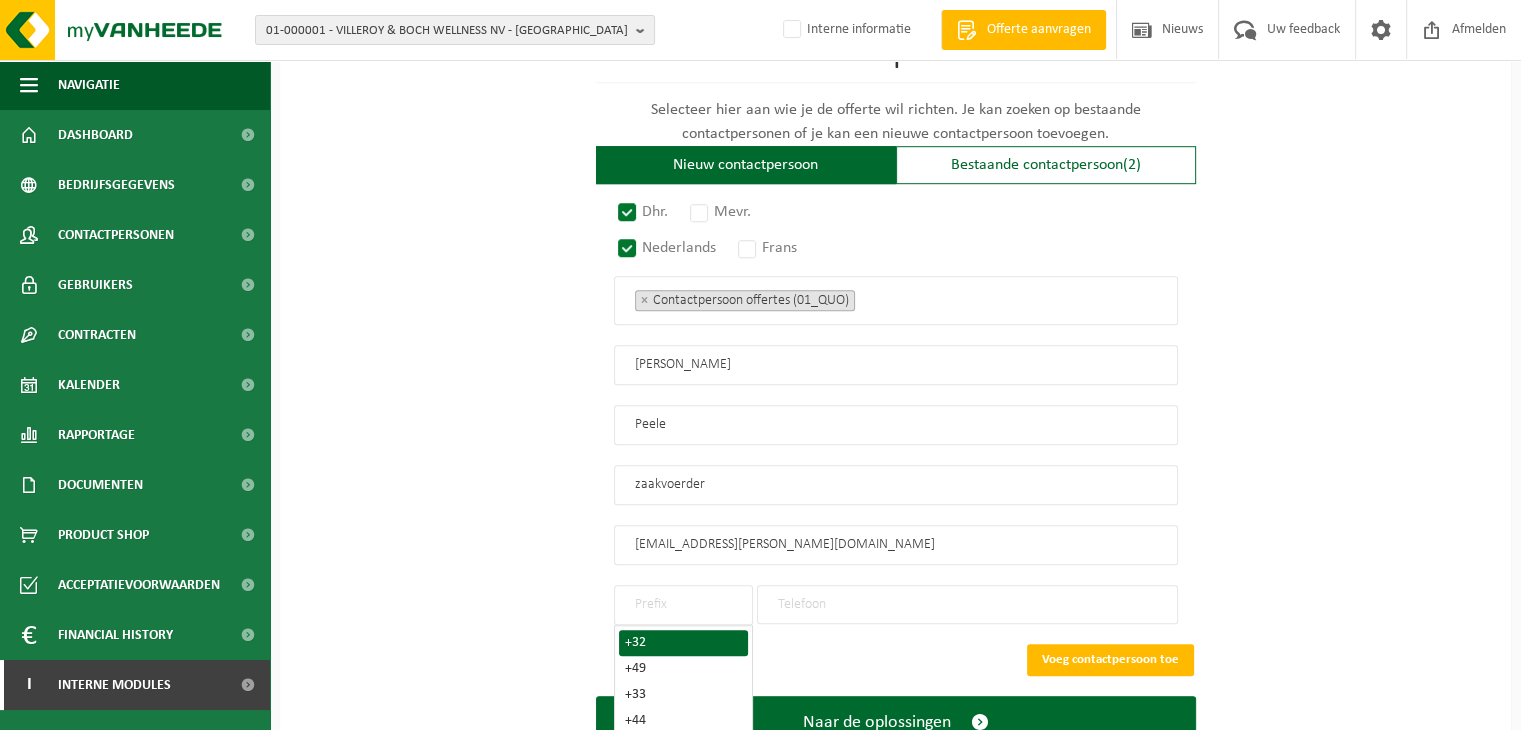 click on "+32" at bounding box center [683, 643] 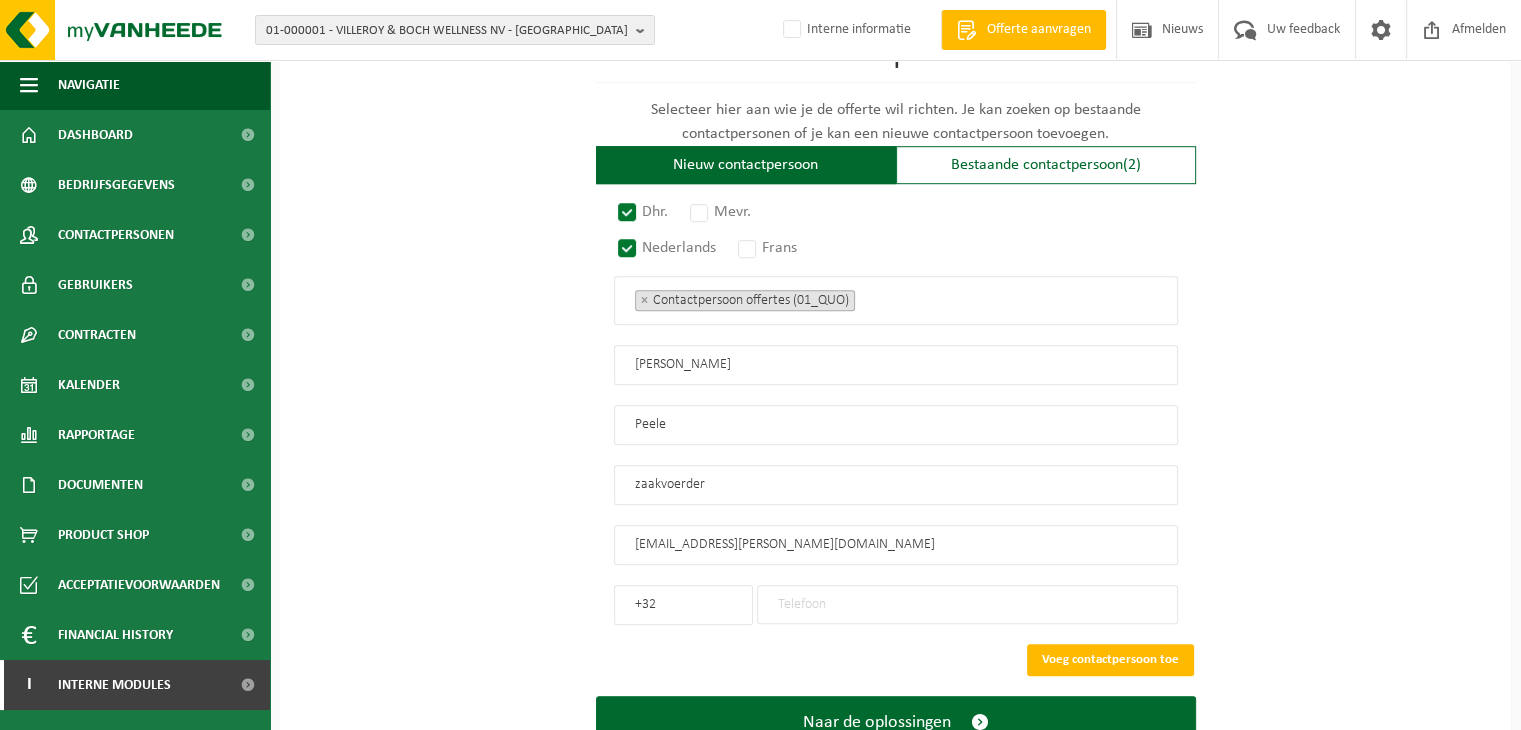 click at bounding box center (967, 604) 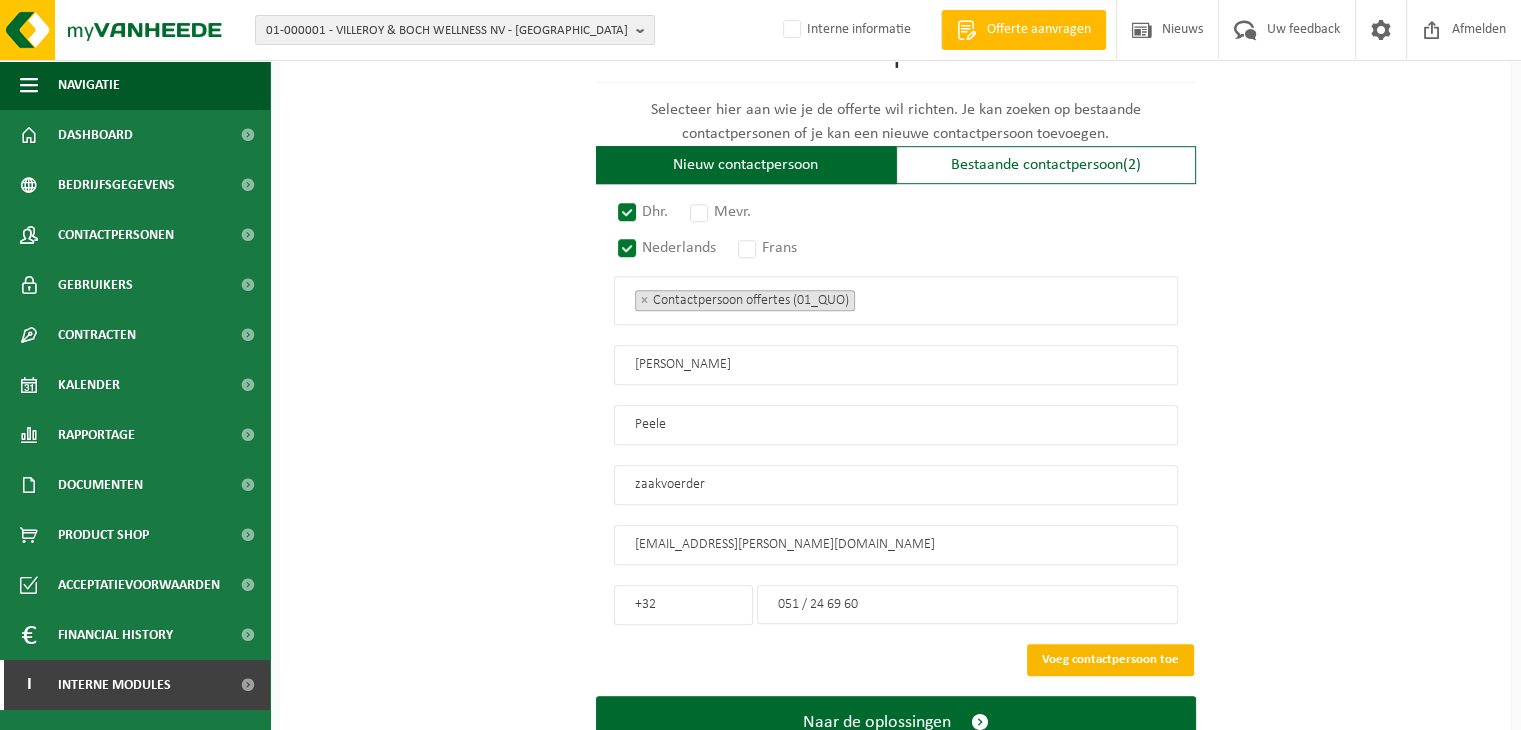 type on "051 / 24 69 60" 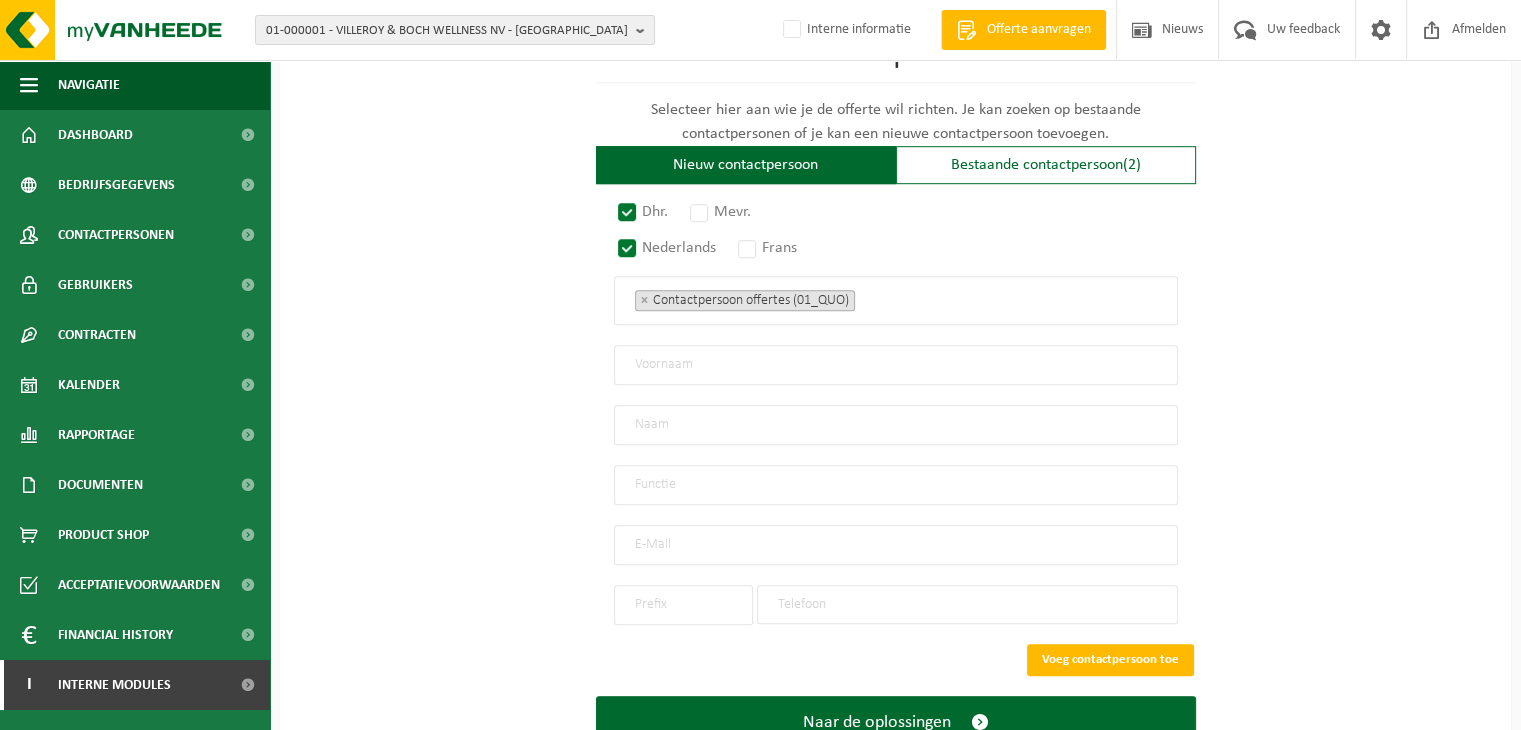 scroll, scrollTop: 1021, scrollLeft: 0, axis: vertical 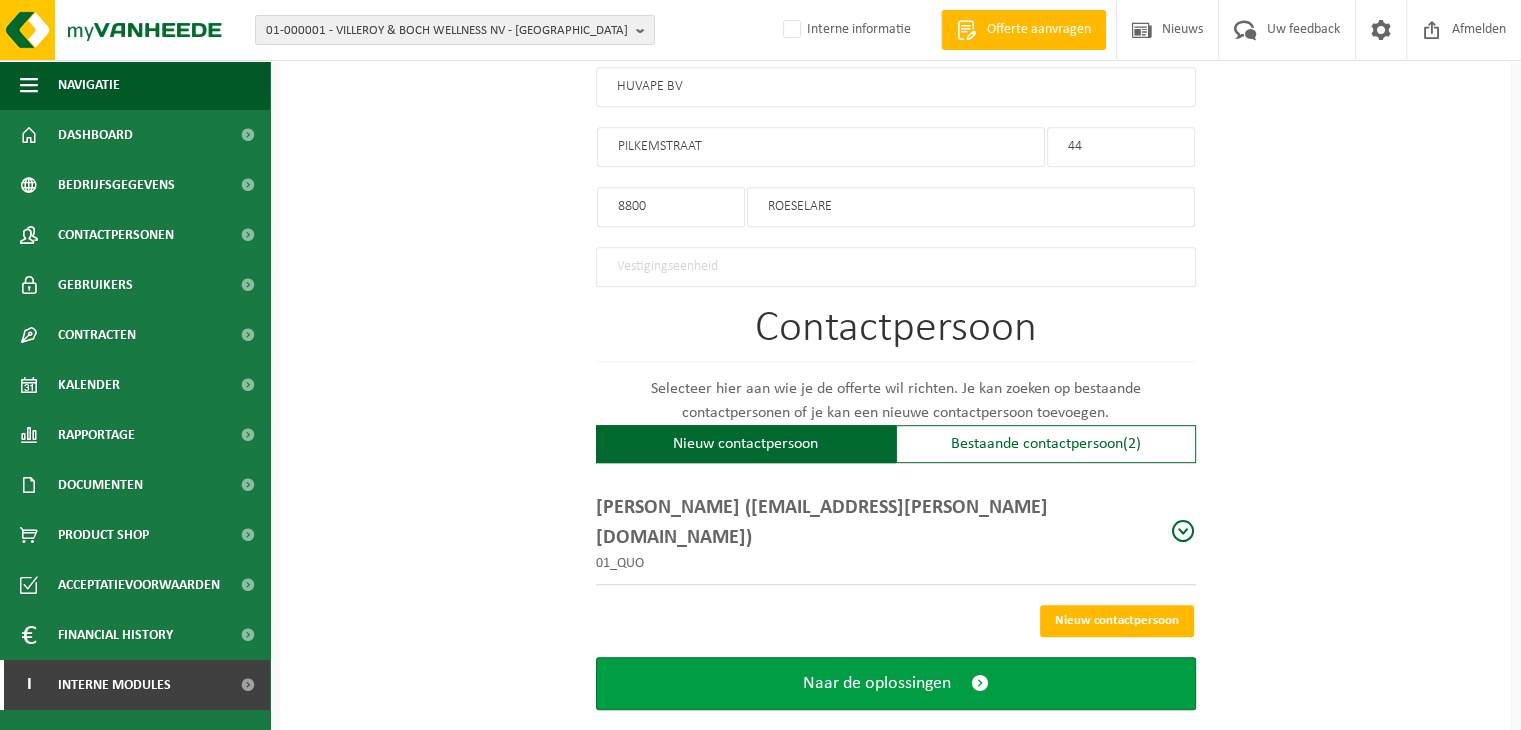 click on "Naar de oplossingen" at bounding box center [877, 683] 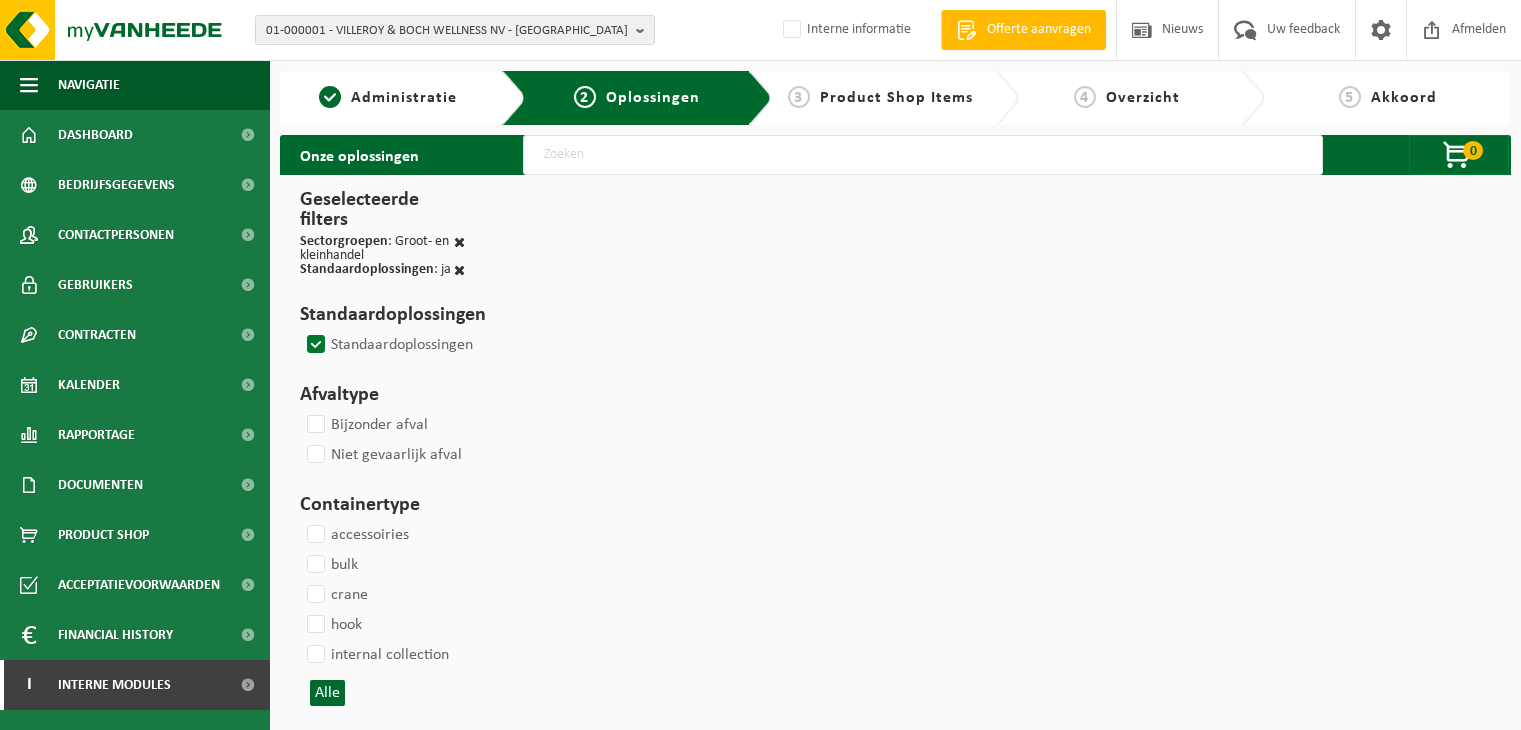 scroll, scrollTop: 0, scrollLeft: 0, axis: both 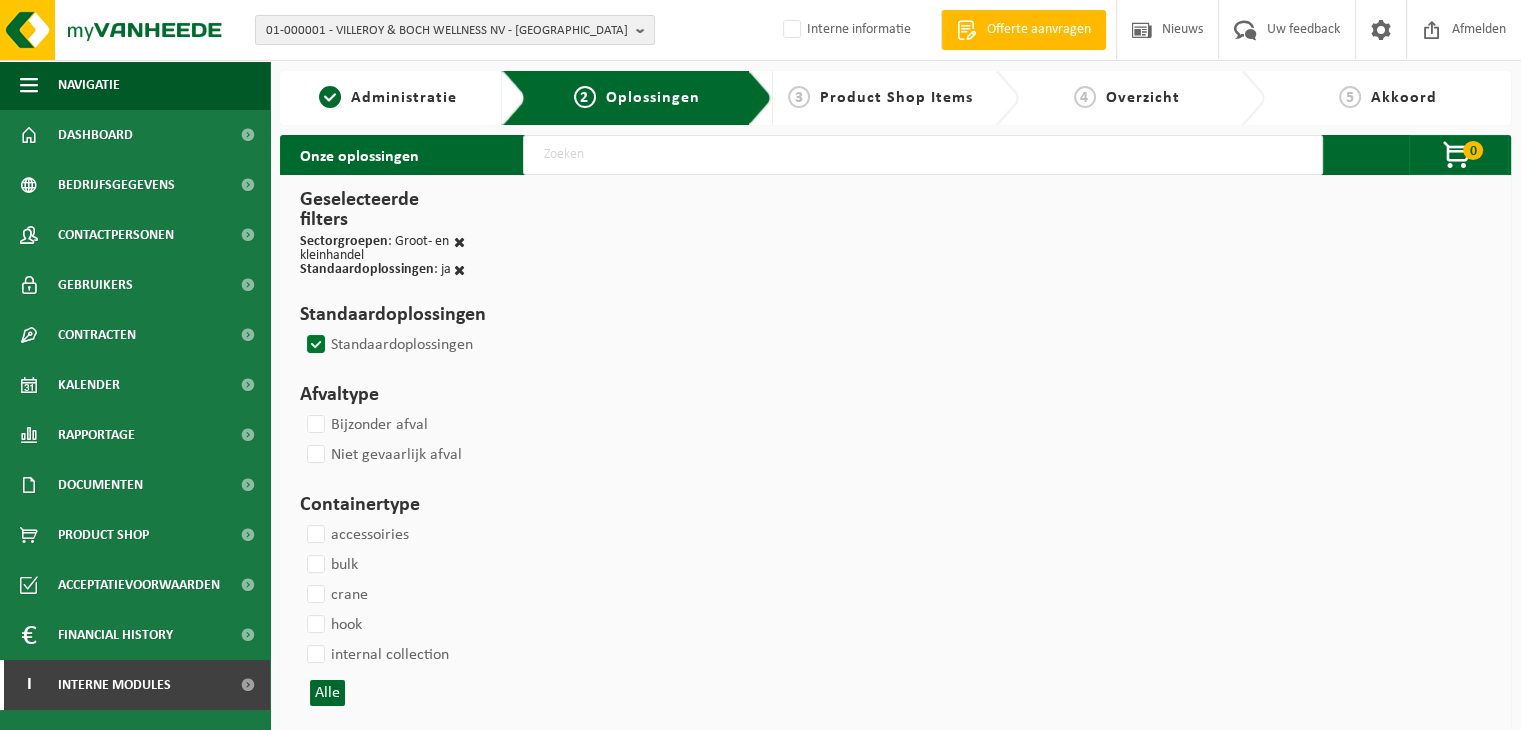 select 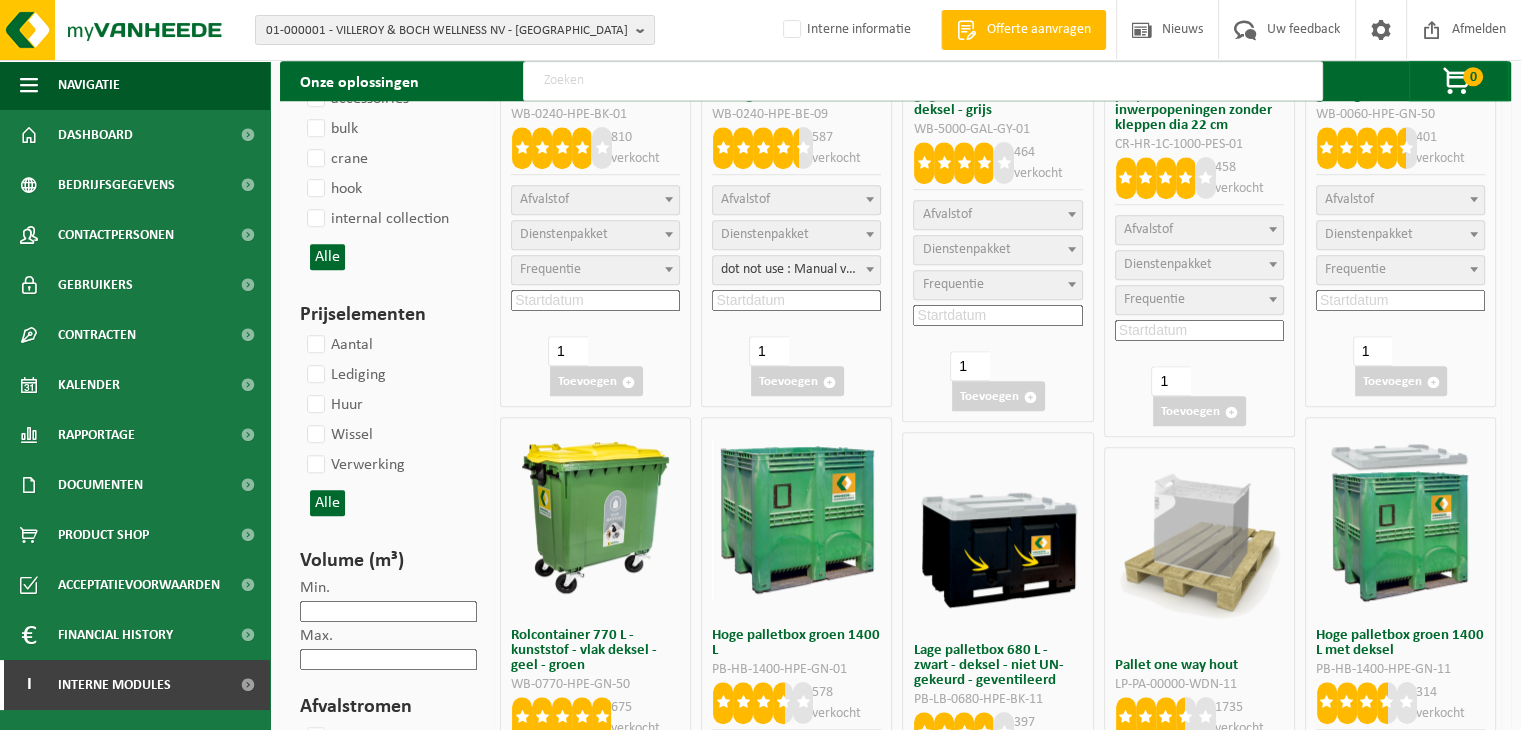 scroll, scrollTop: 1157, scrollLeft: 0, axis: vertical 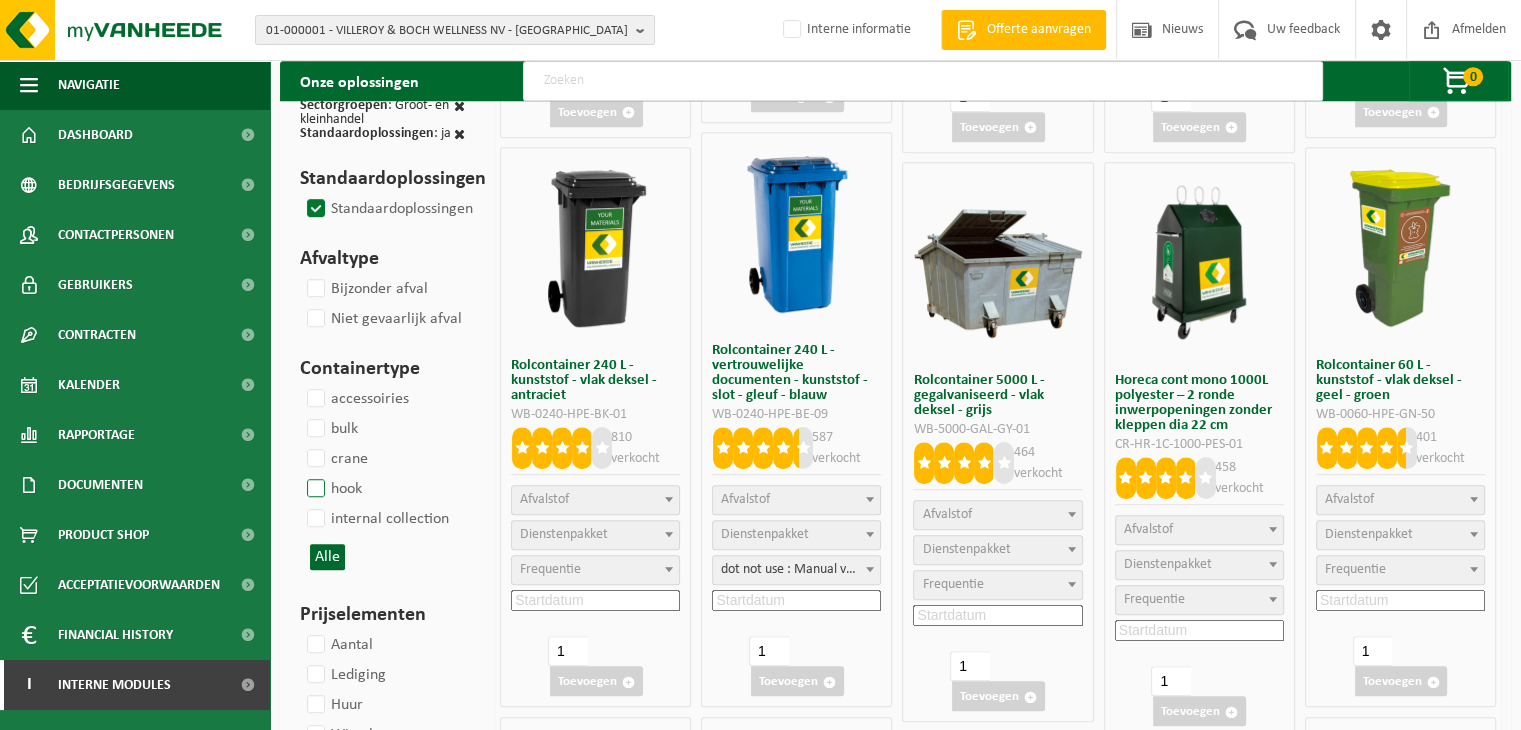click on "hook" at bounding box center [332, 489] 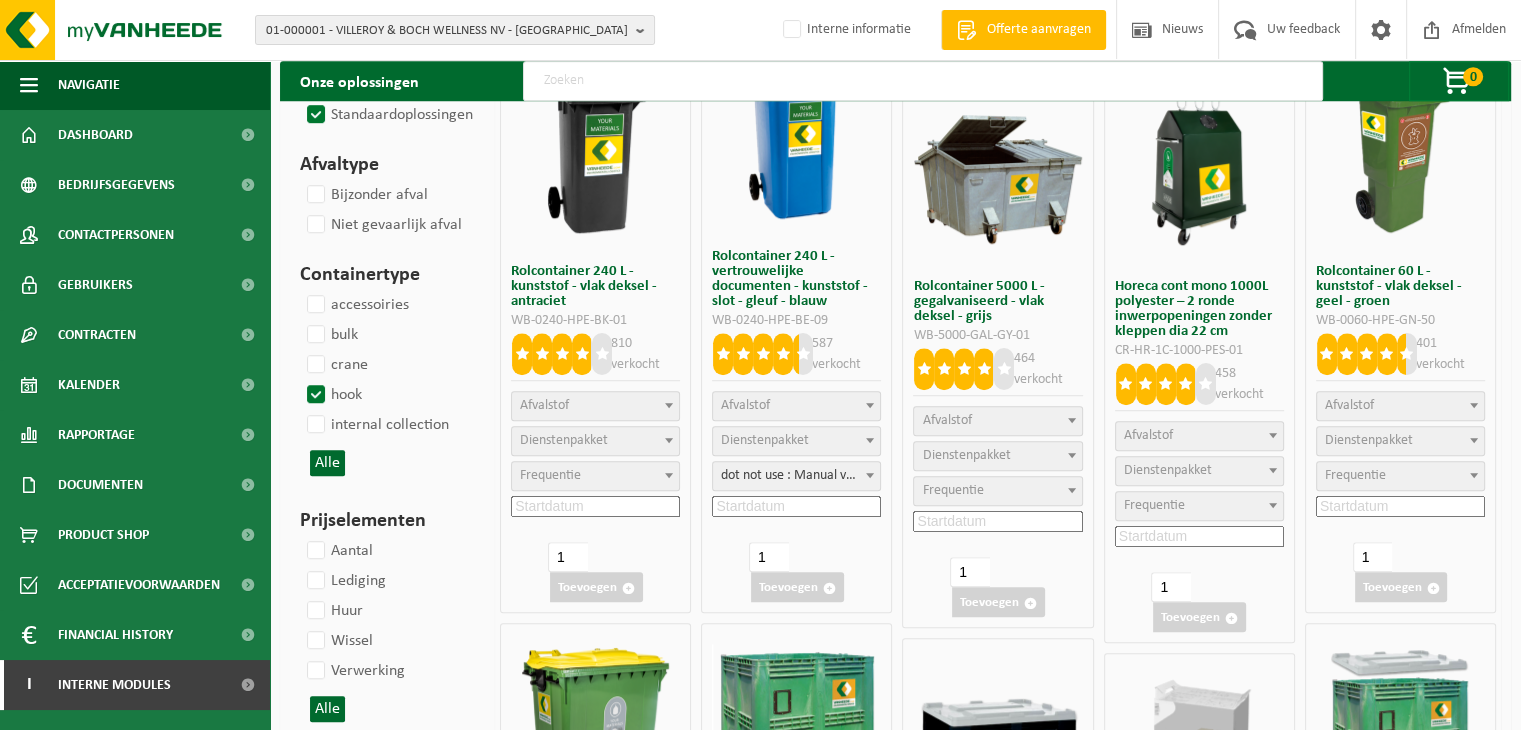 scroll, scrollTop: 1357, scrollLeft: 0, axis: vertical 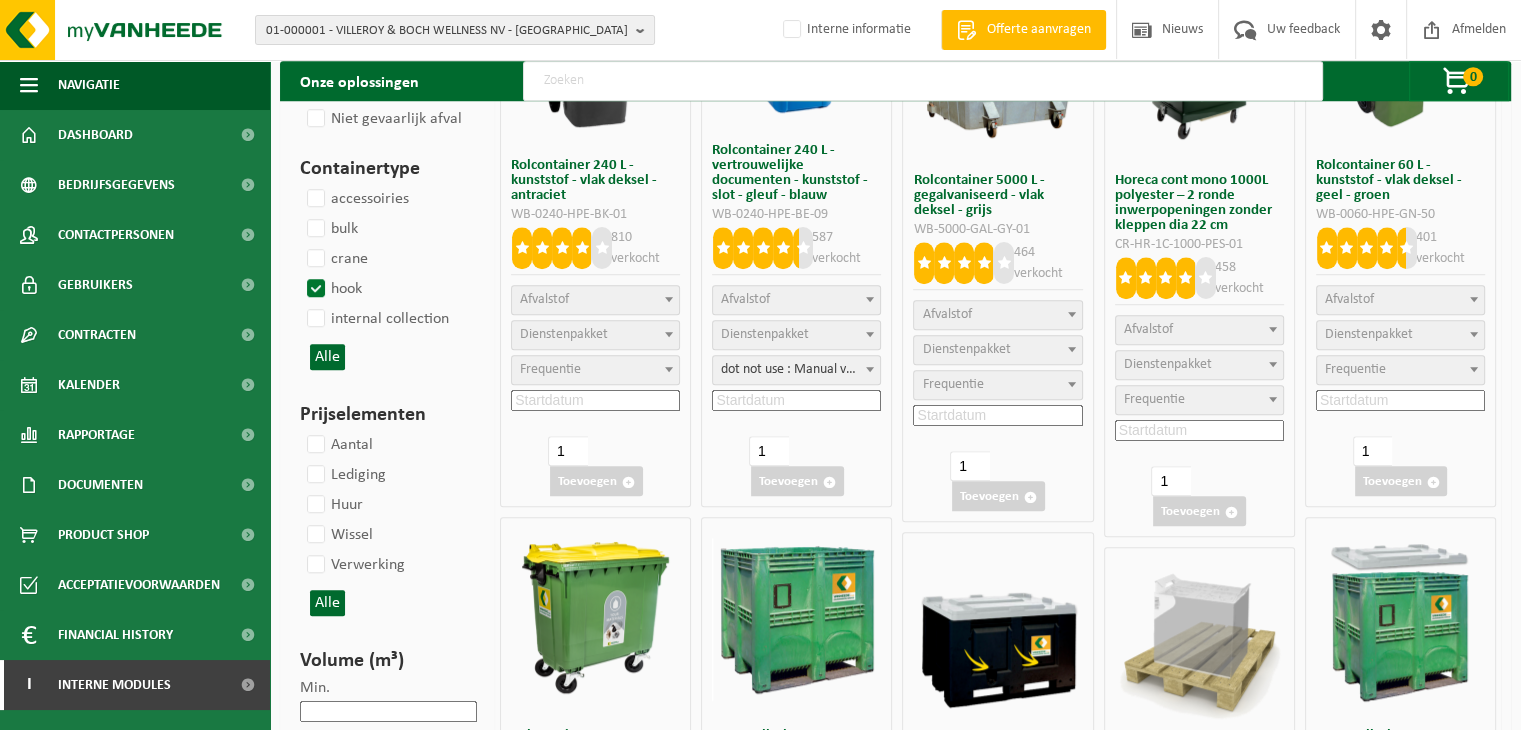 select 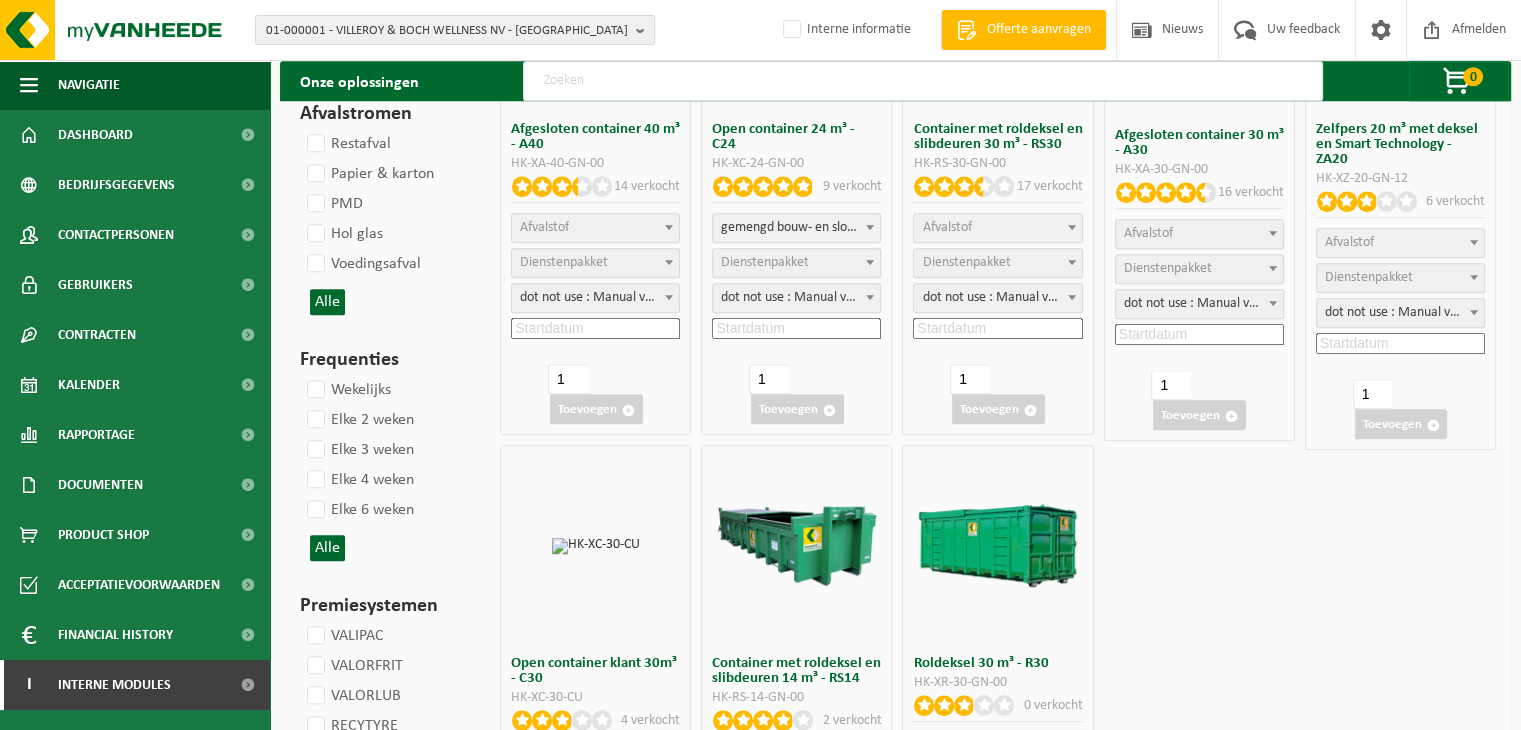 select on "197" 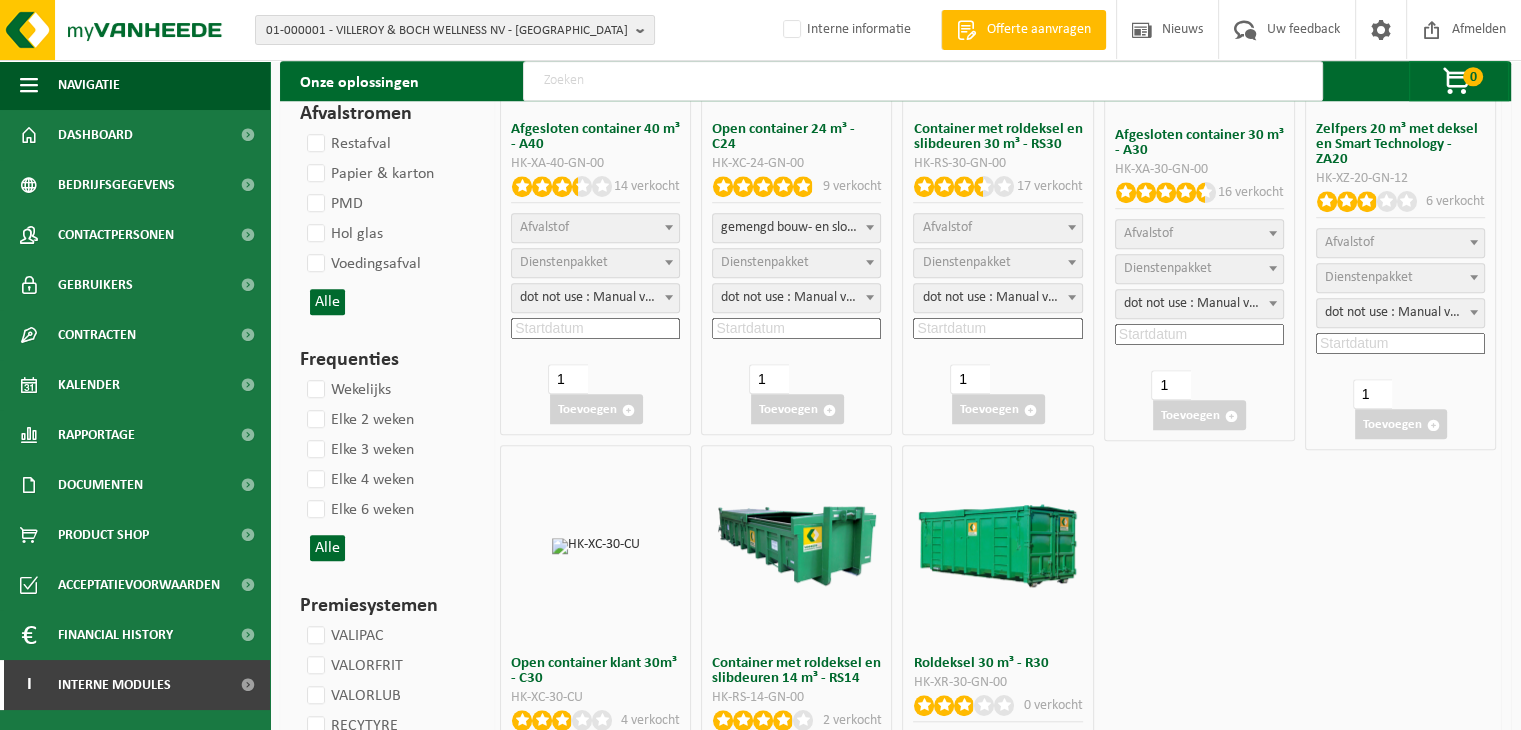select 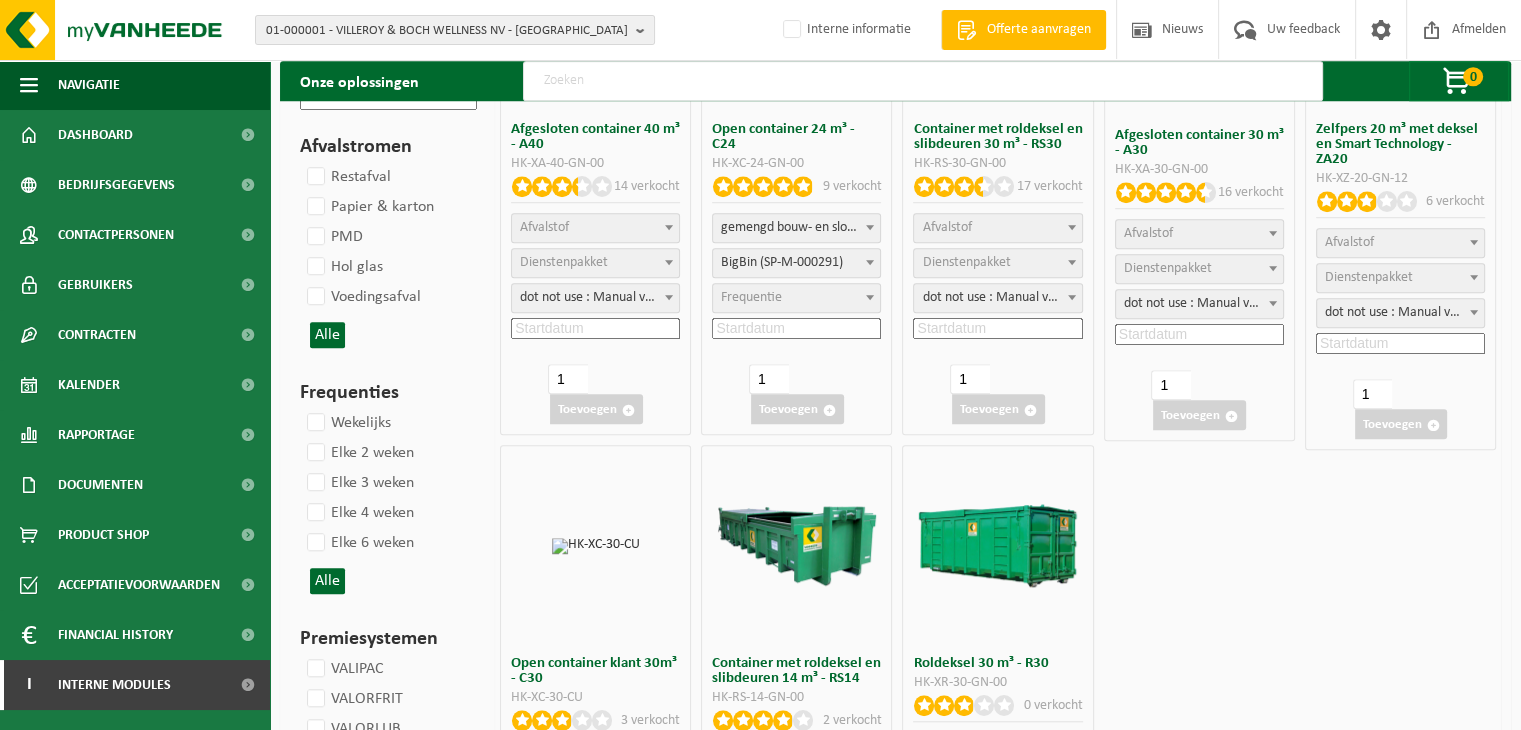 select on "25" 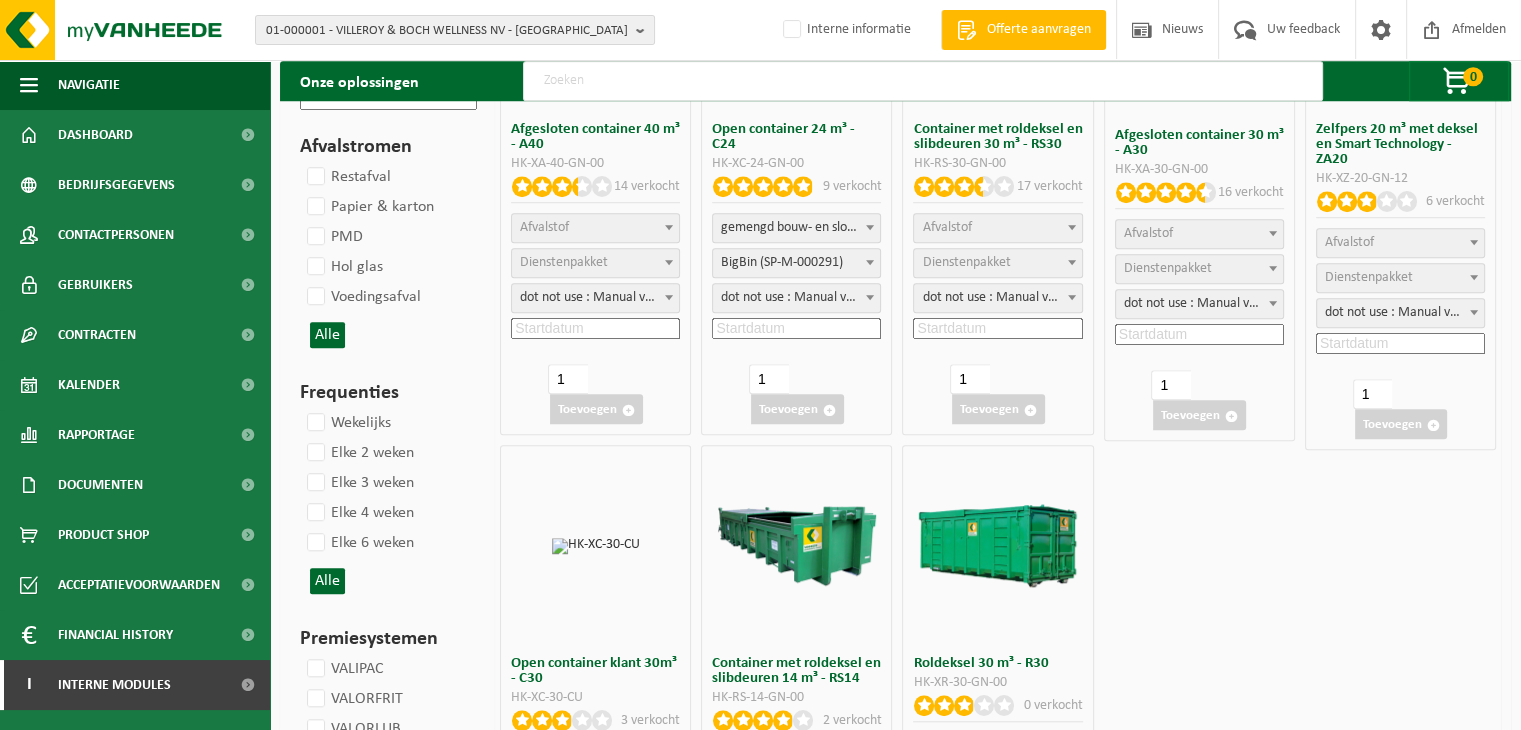 select on "25" 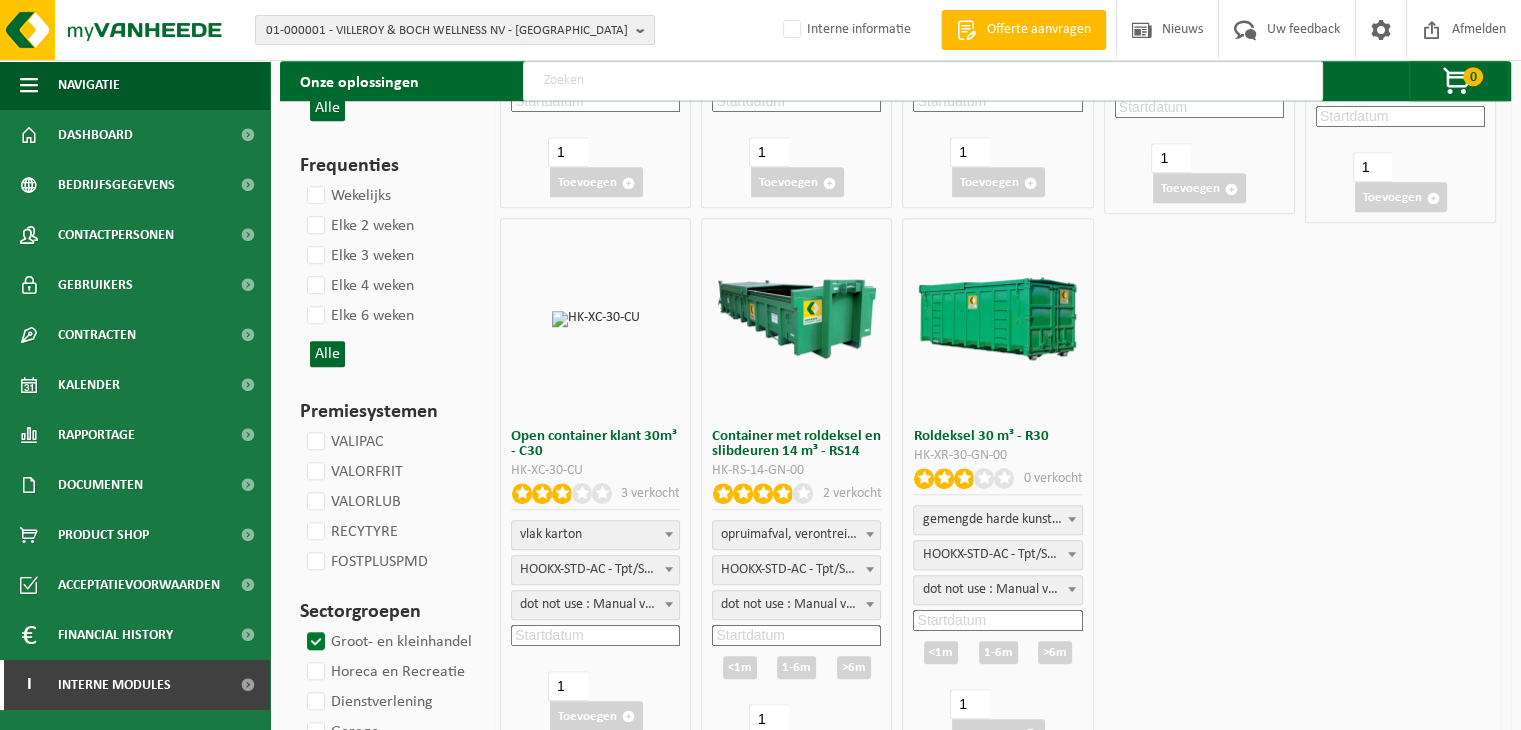 scroll, scrollTop: 1297, scrollLeft: 0, axis: vertical 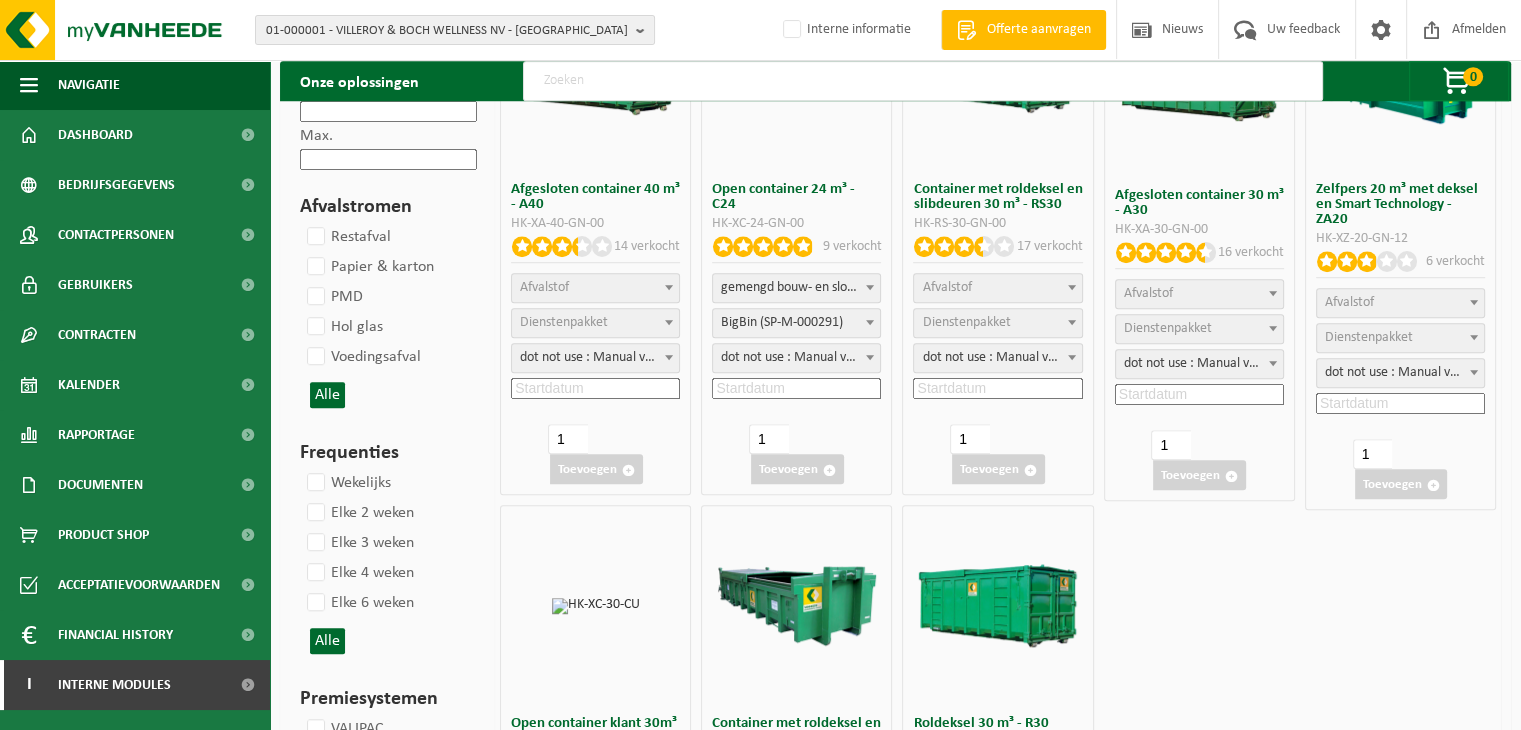 click at bounding box center [923, 81] 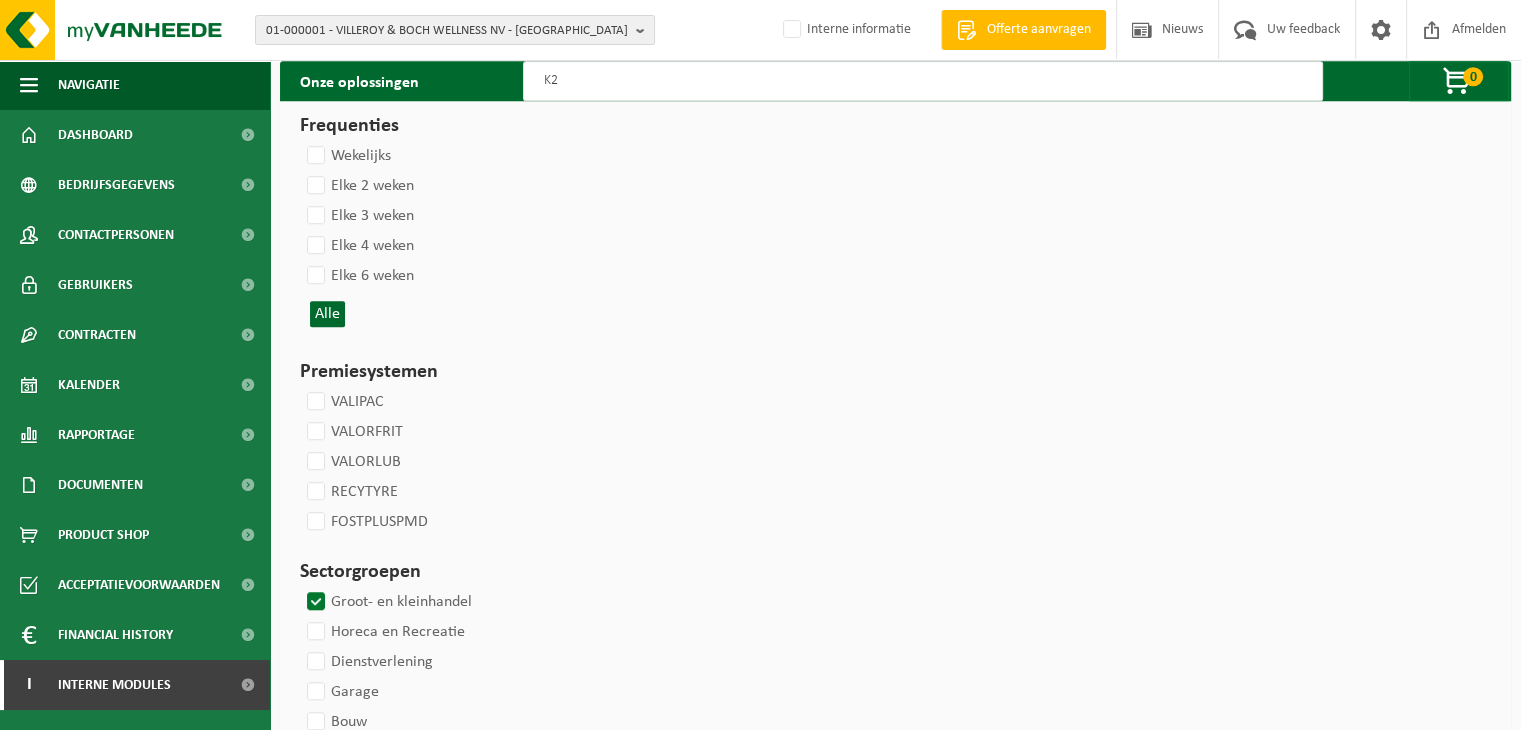 type on "K" 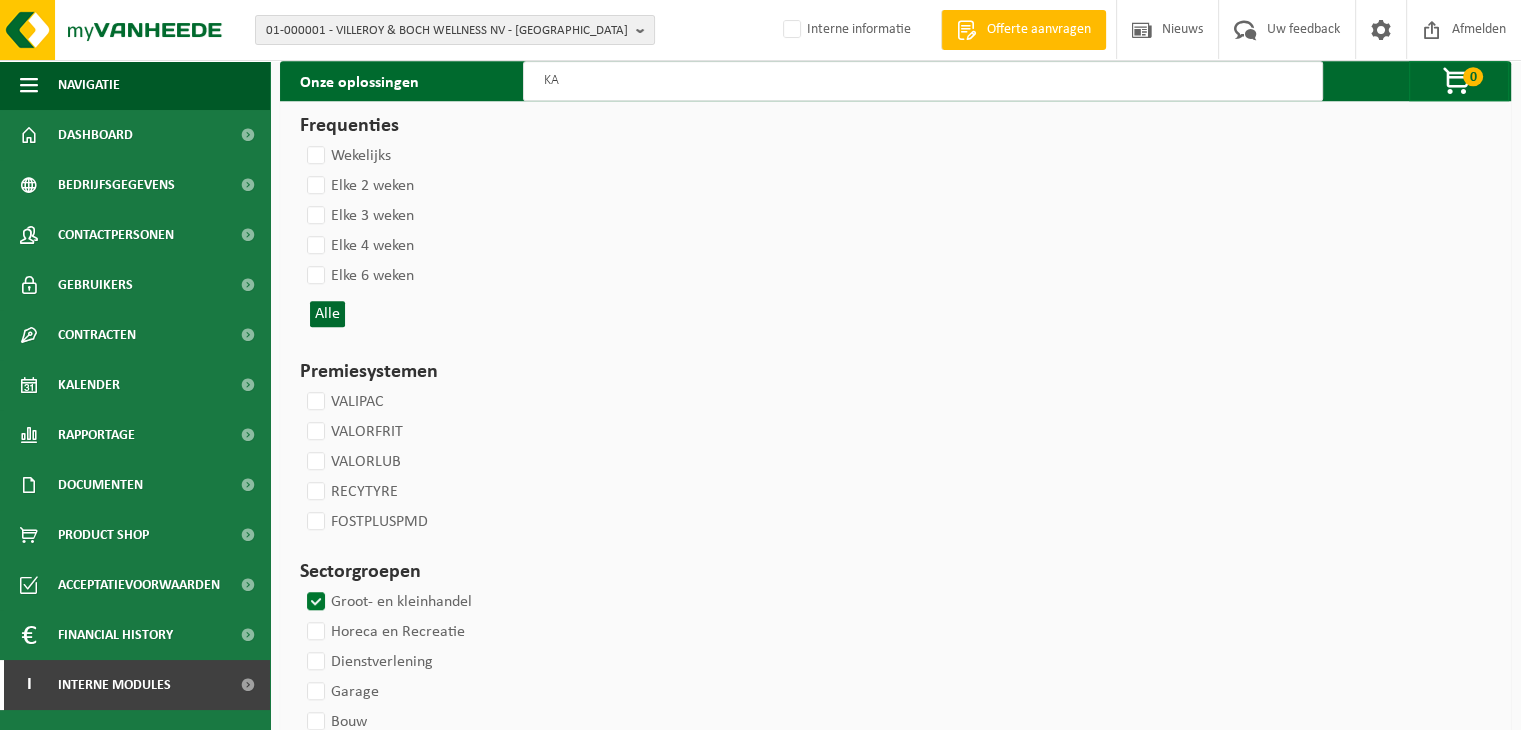 type on "K" 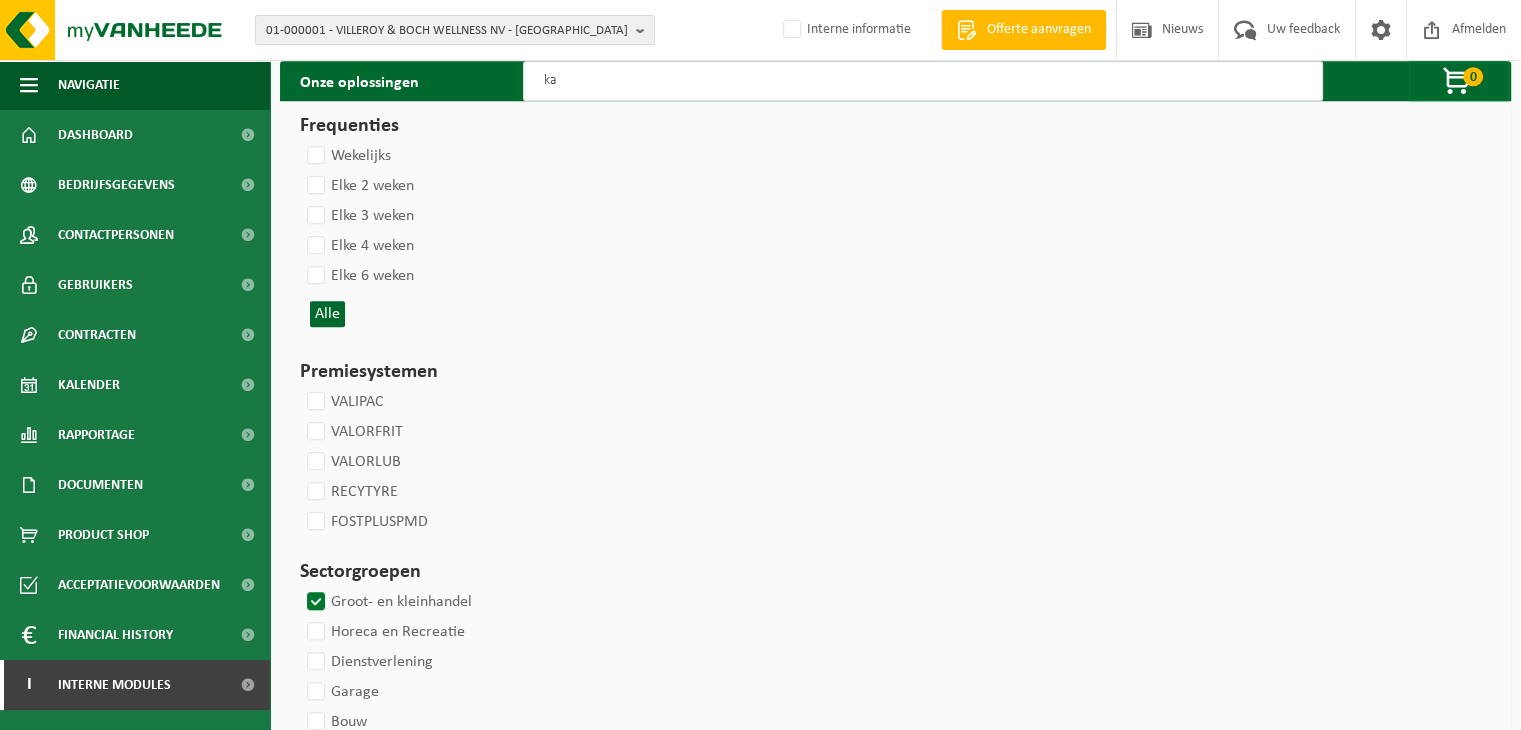 type on "k" 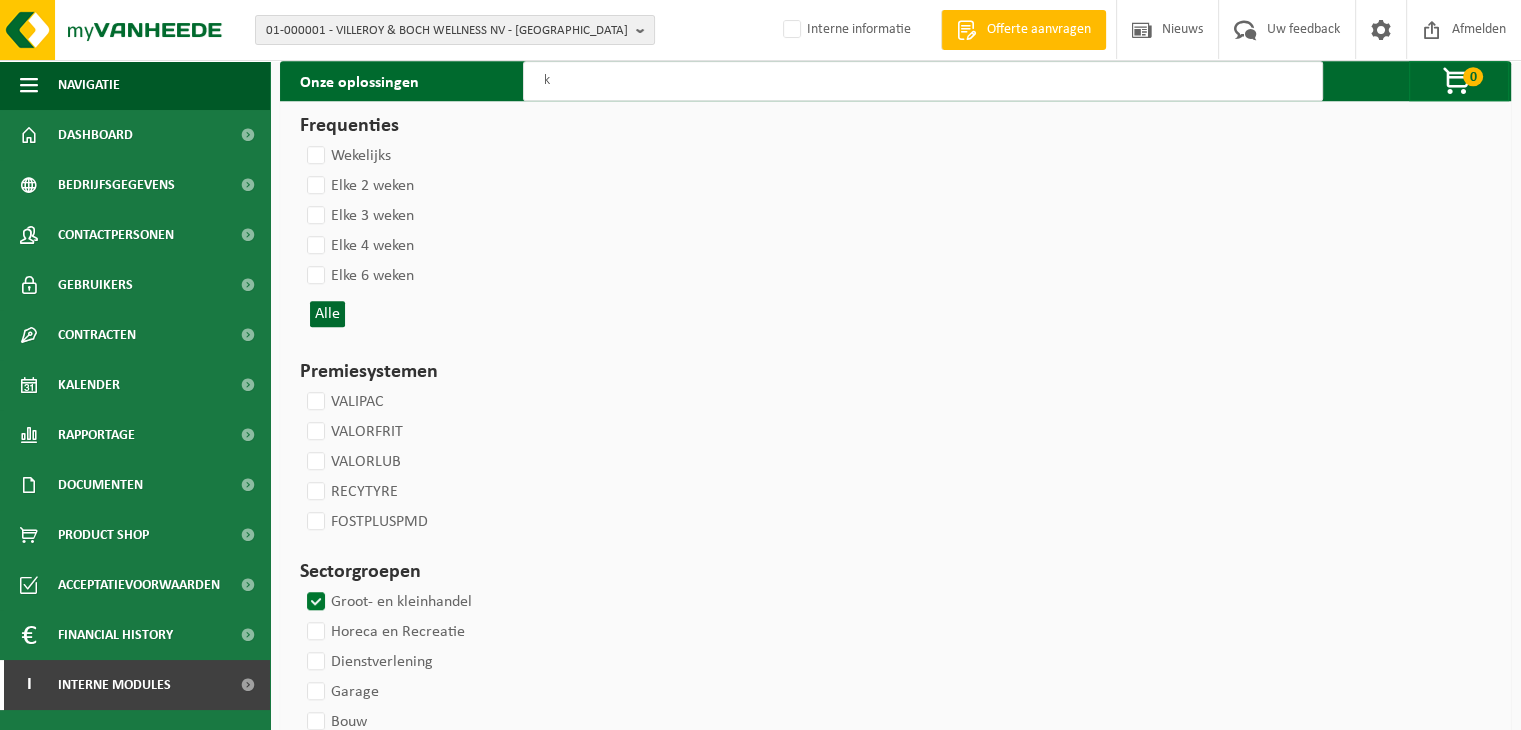 type 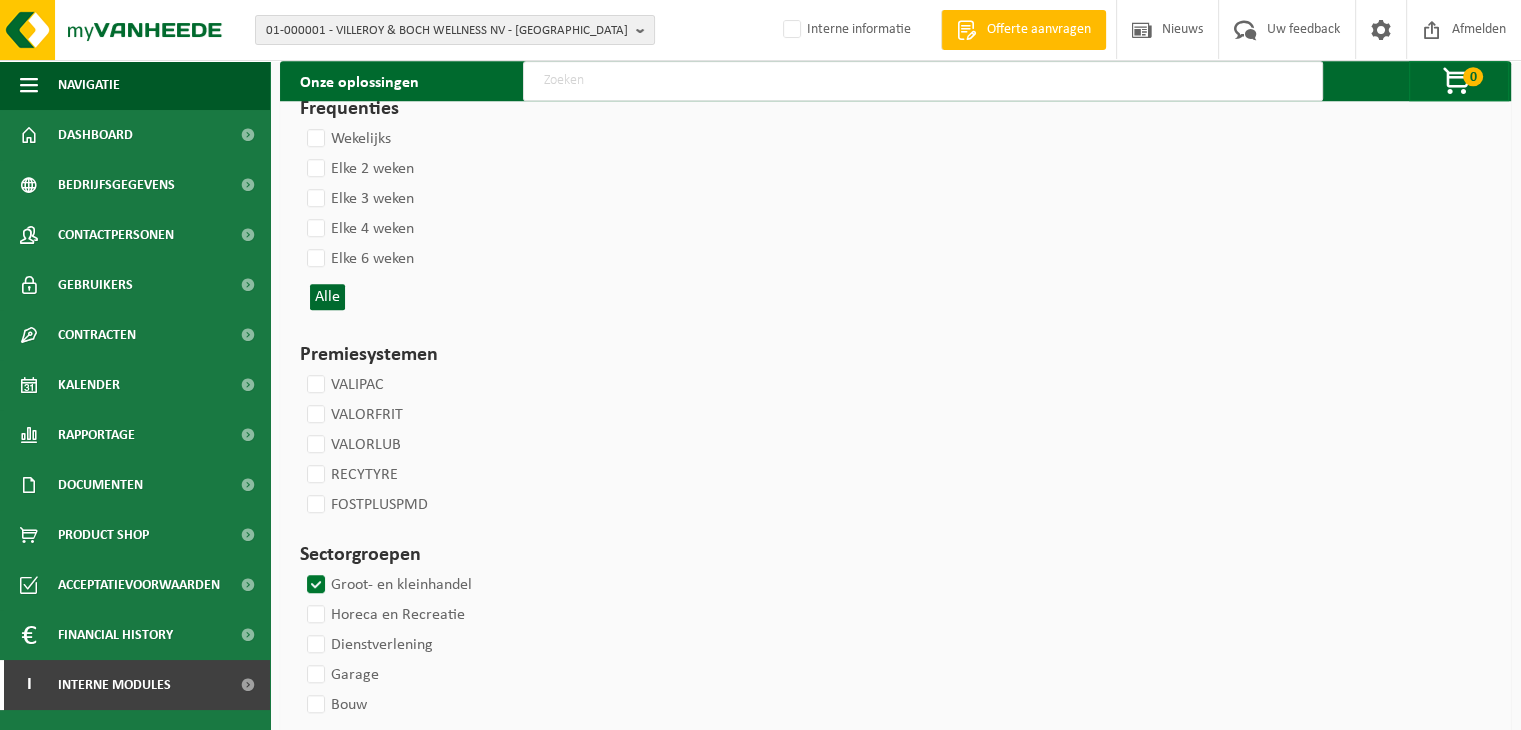 select 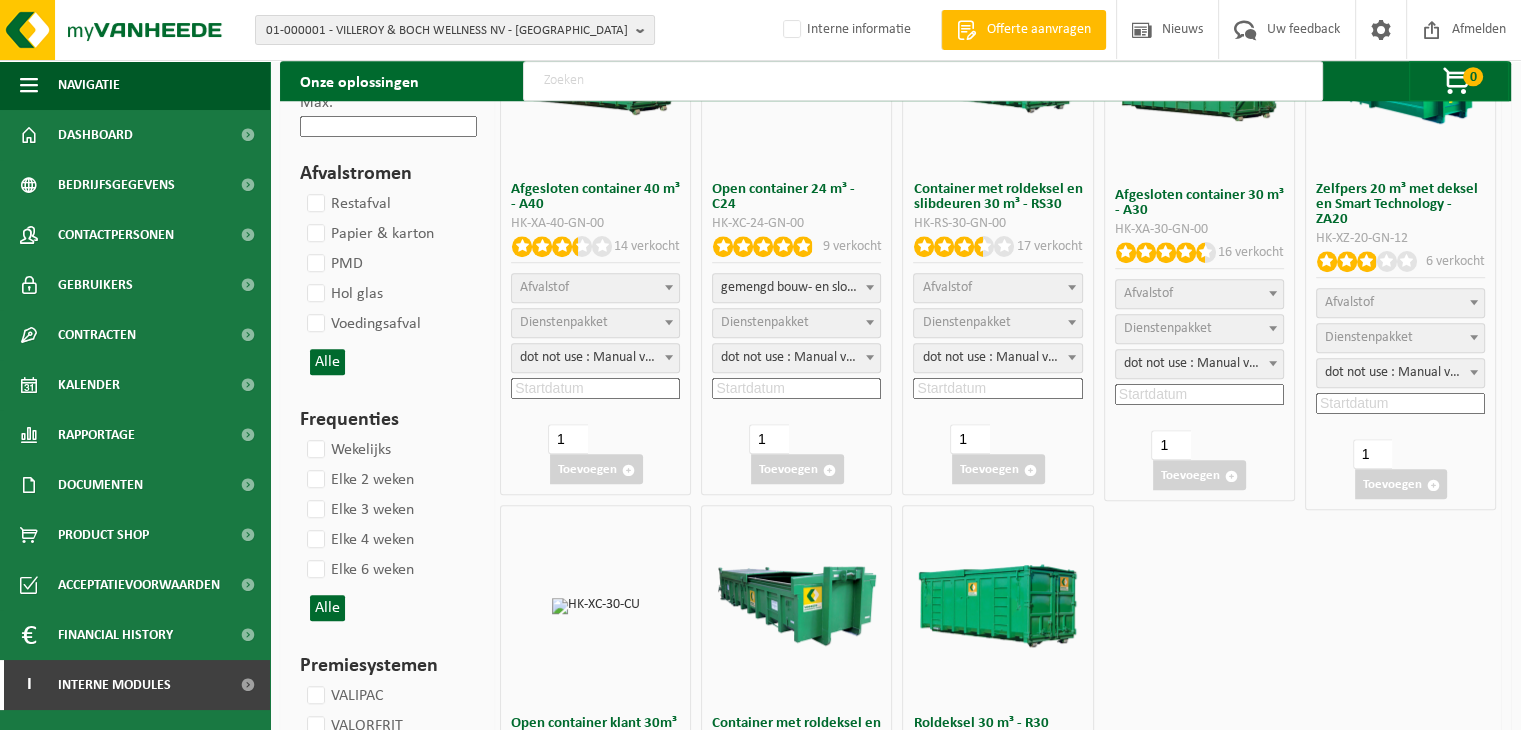 select 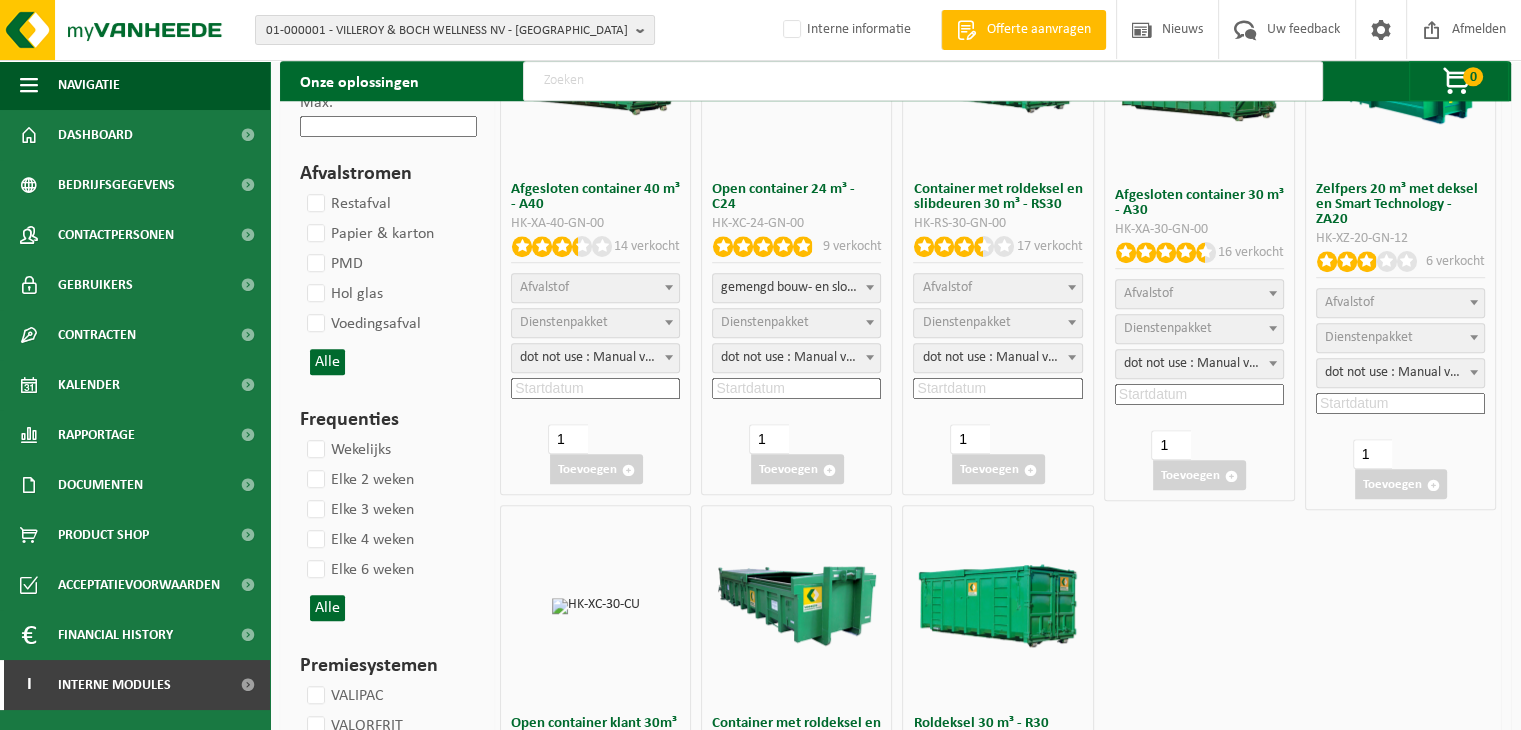 select 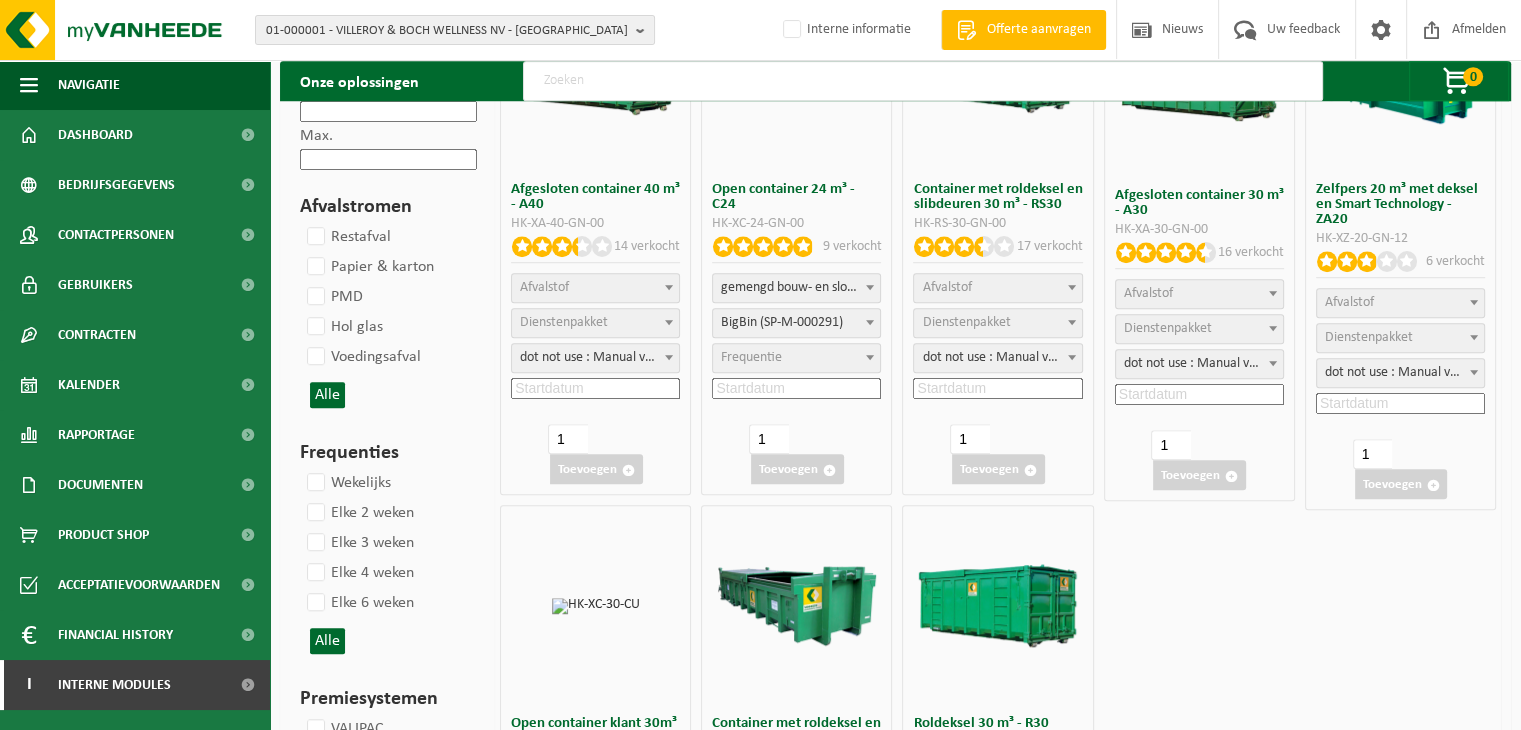 select on "25" 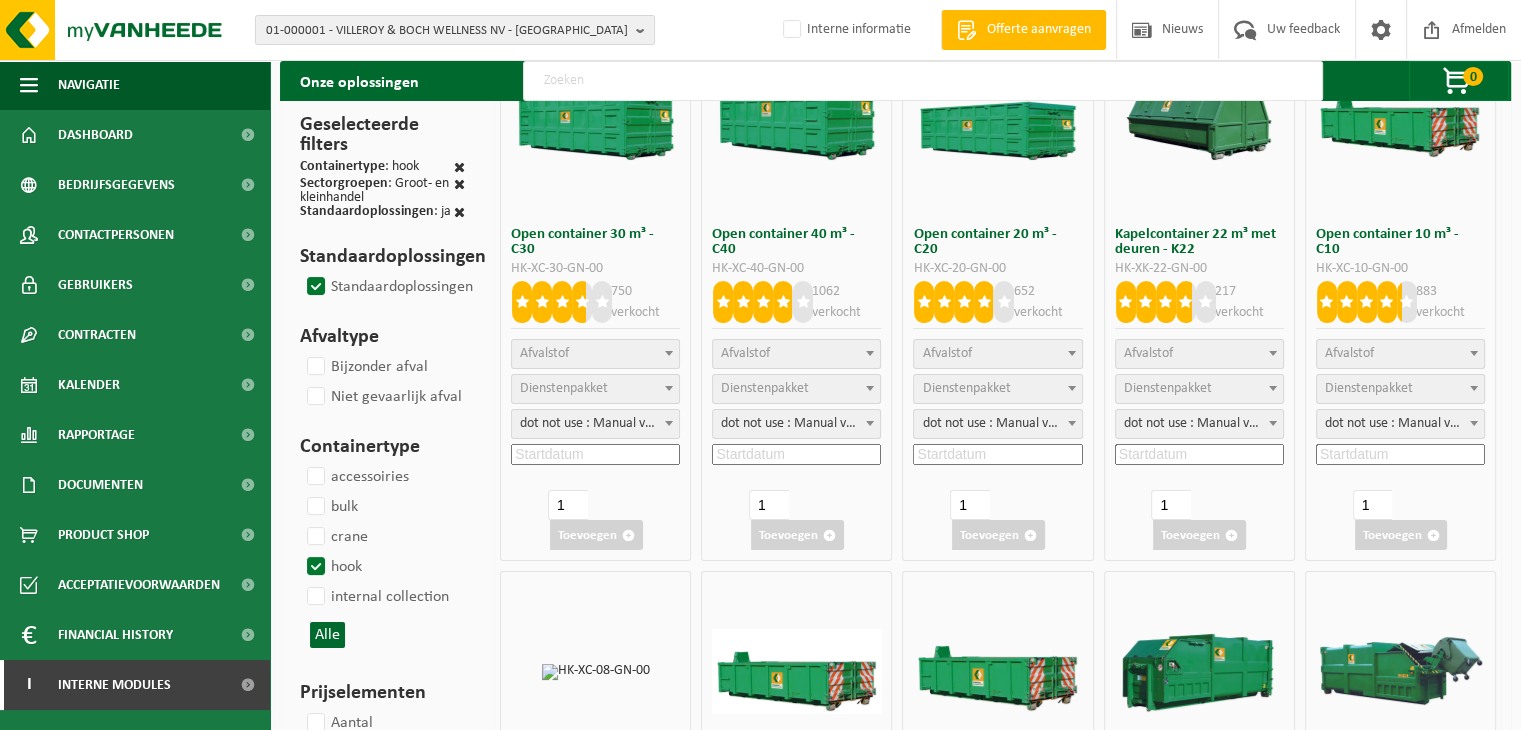 scroll, scrollTop: 0, scrollLeft: 0, axis: both 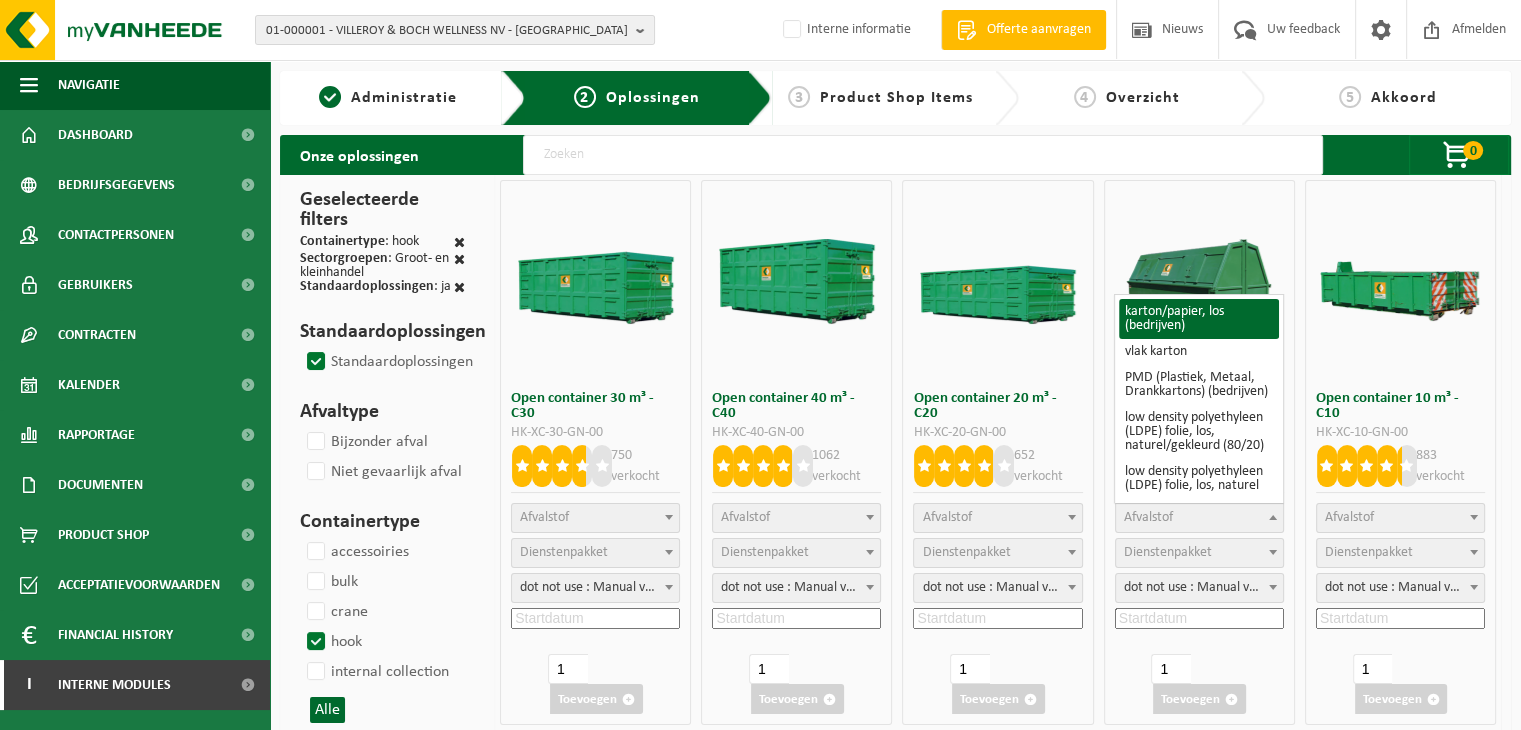 click on "Afvalstof" at bounding box center [1148, 517] 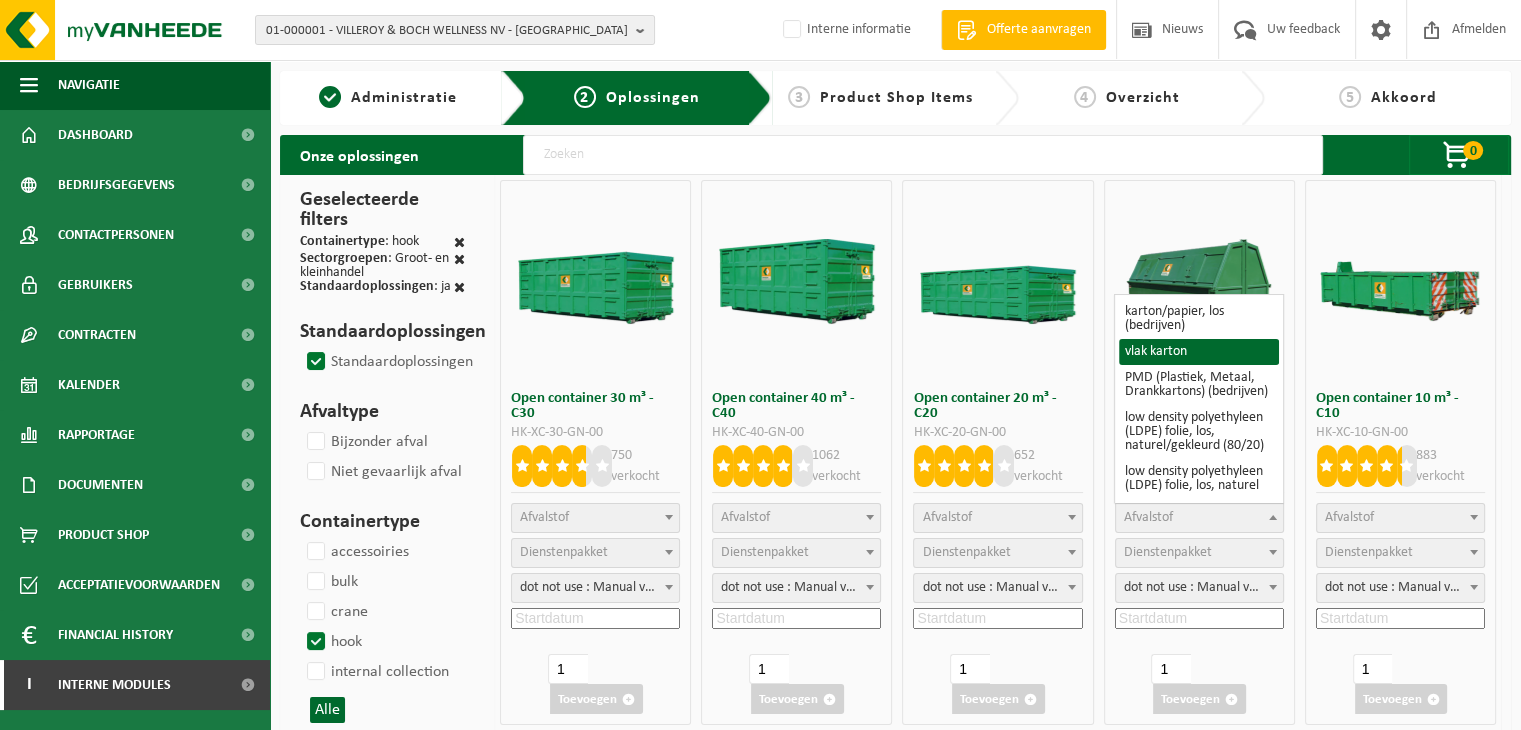 select on "158" 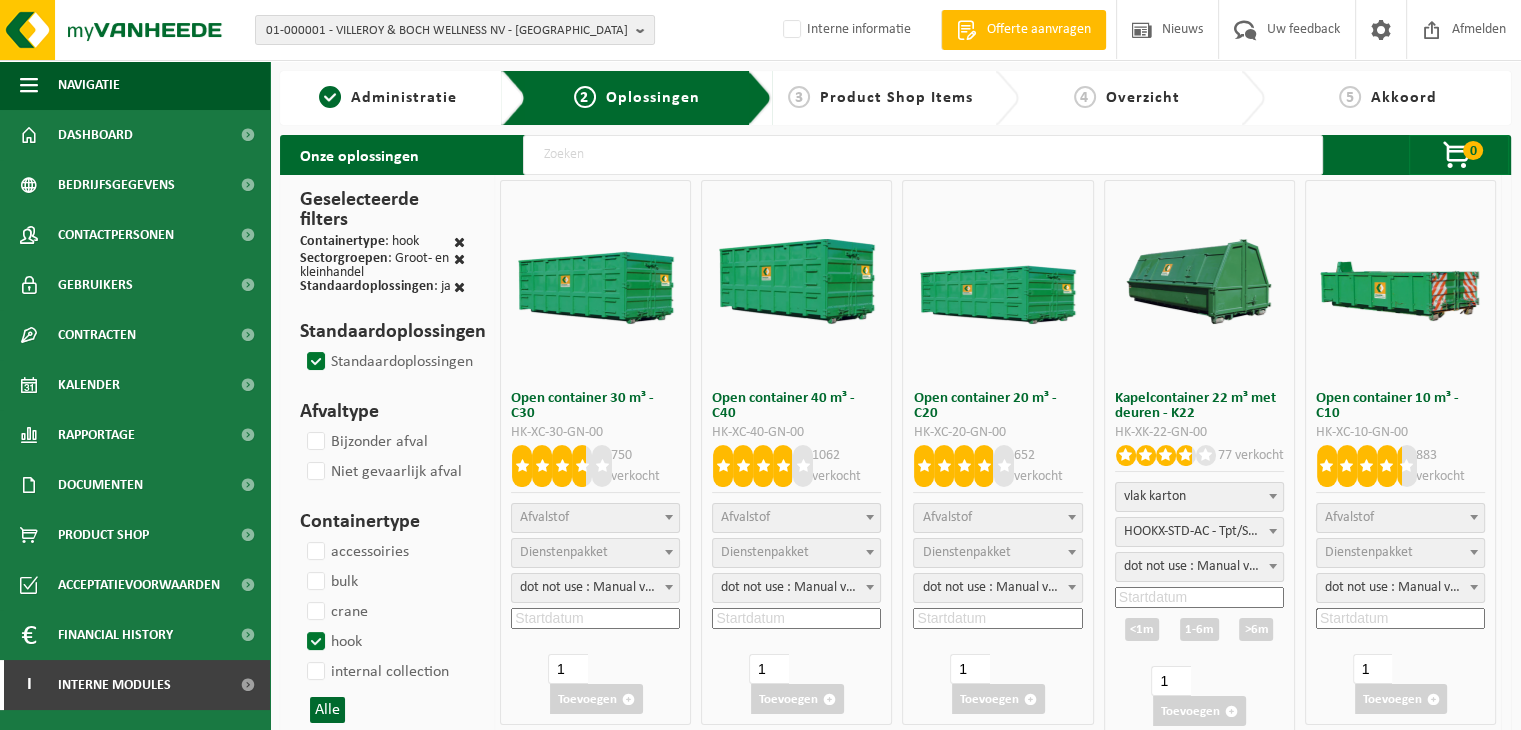 click on "dot not use : Manual voor MyVanheede" at bounding box center (1199, 567) 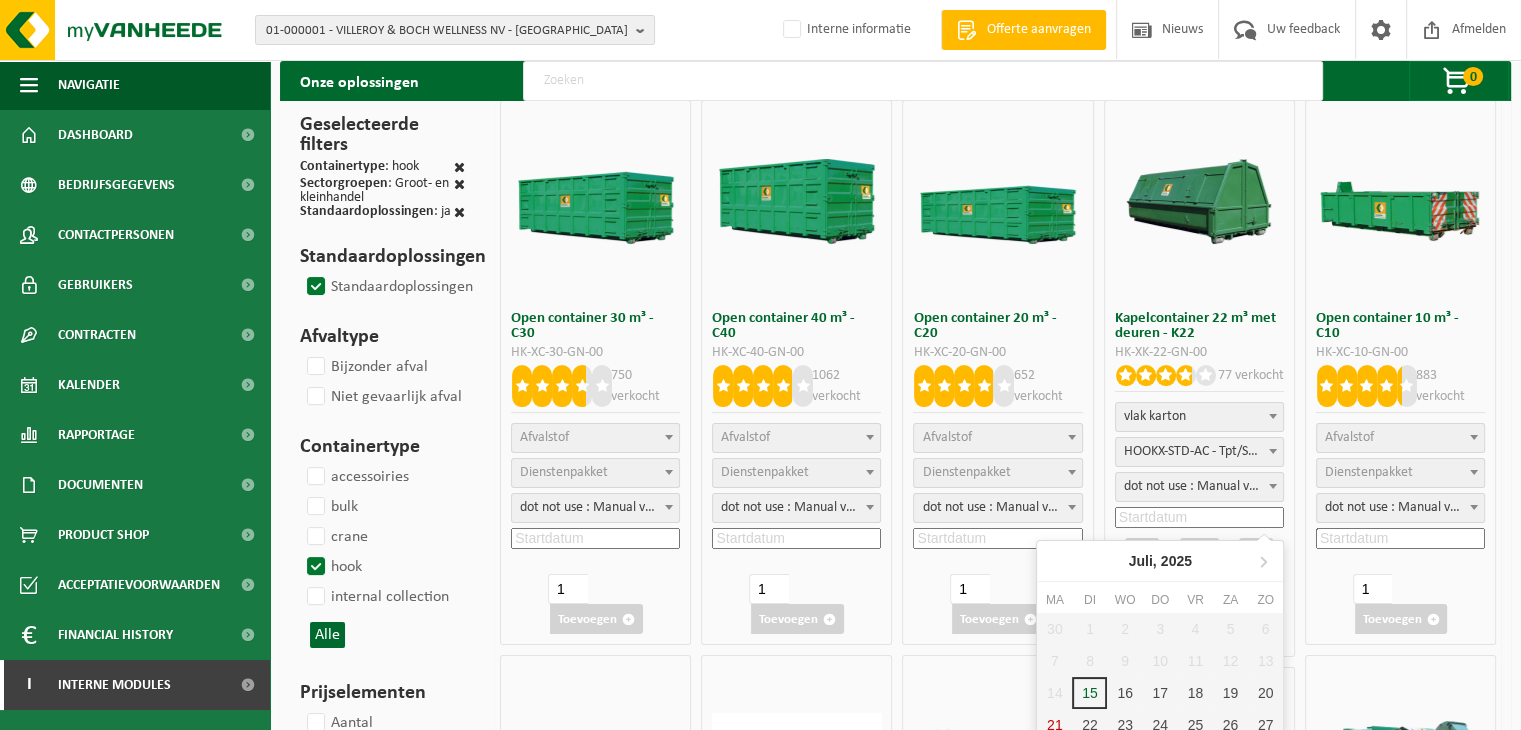 scroll, scrollTop: 300, scrollLeft: 0, axis: vertical 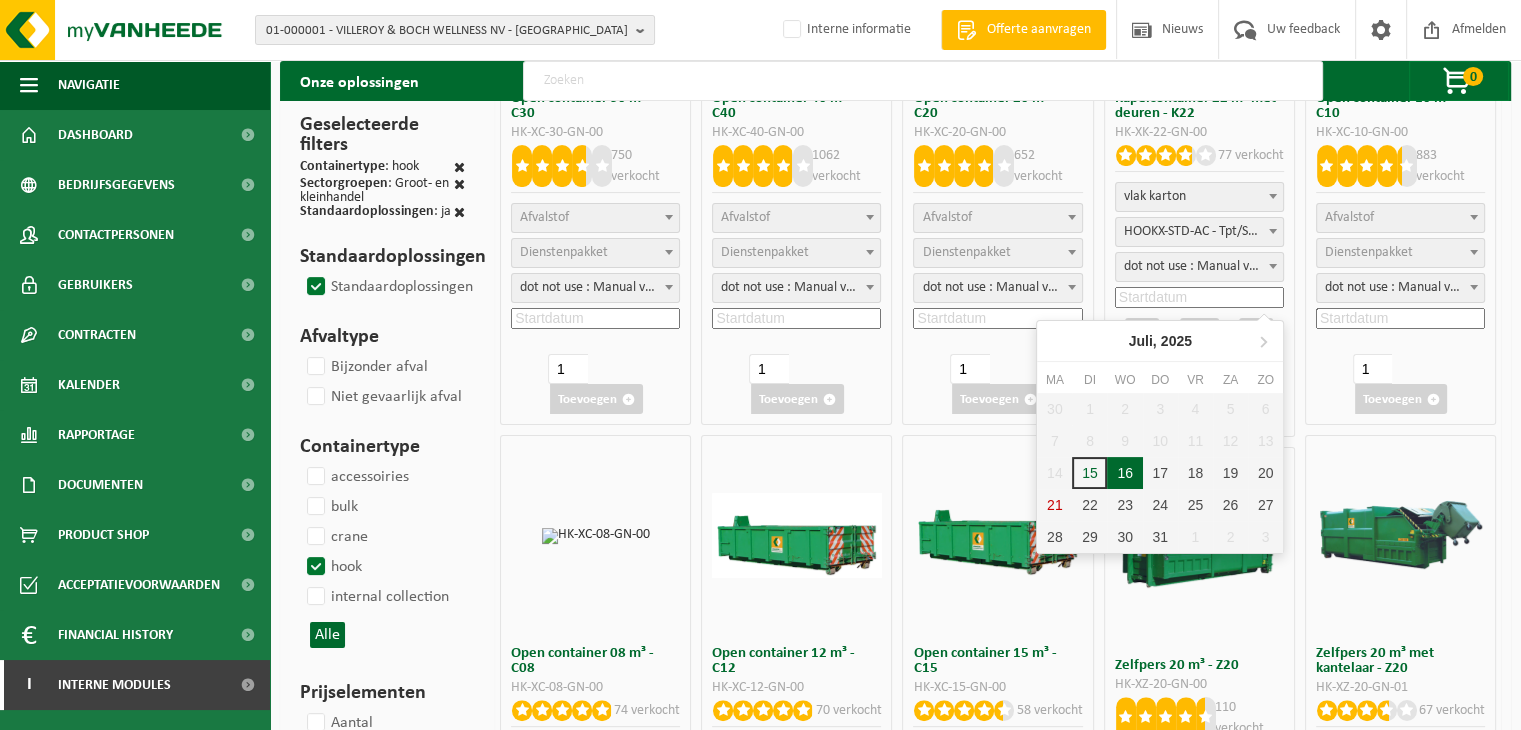 click on "16" at bounding box center (1124, 473) 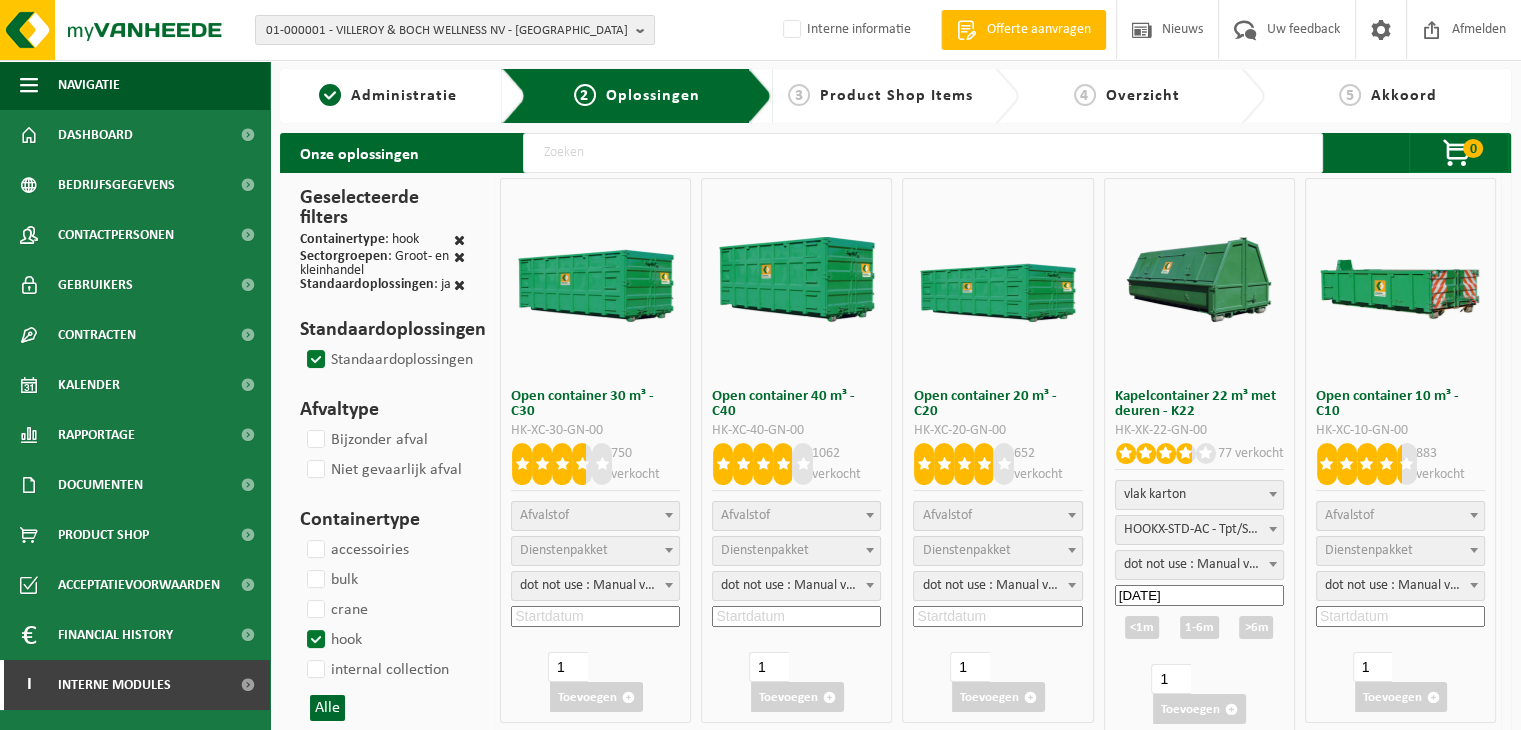 scroll, scrollTop: 0, scrollLeft: 0, axis: both 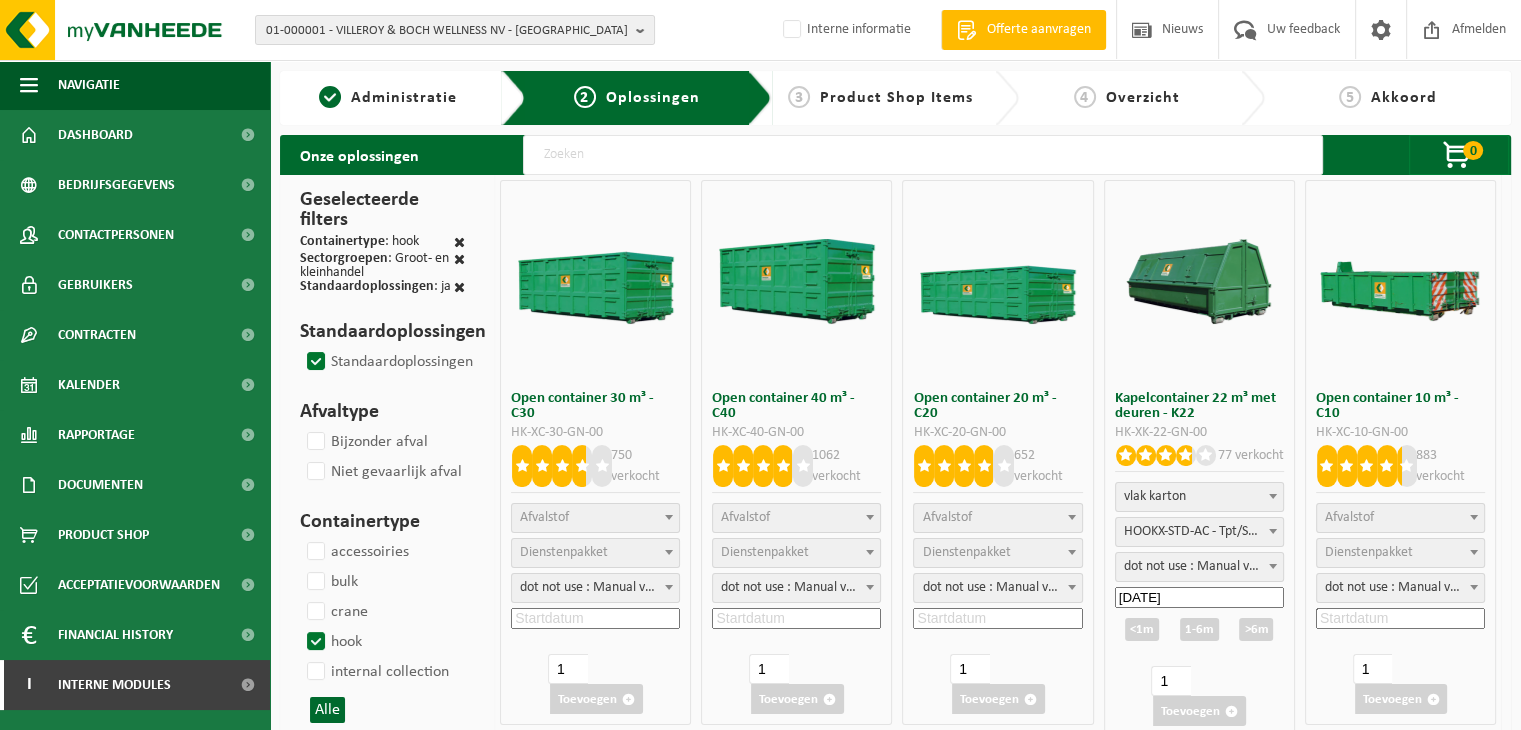 click on "dot not use : Manual voor MyVanheede" at bounding box center (1199, 567) 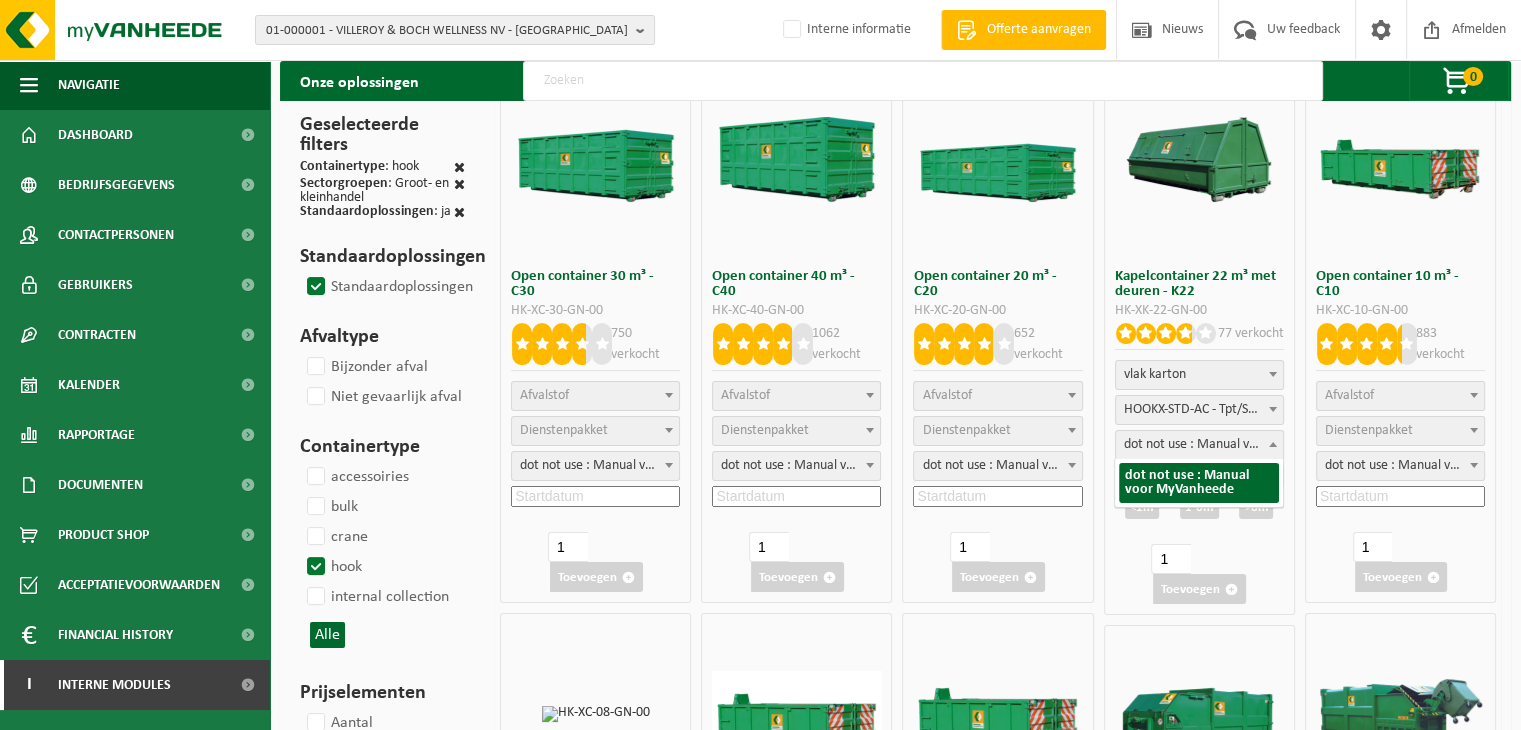 scroll, scrollTop: 200, scrollLeft: 0, axis: vertical 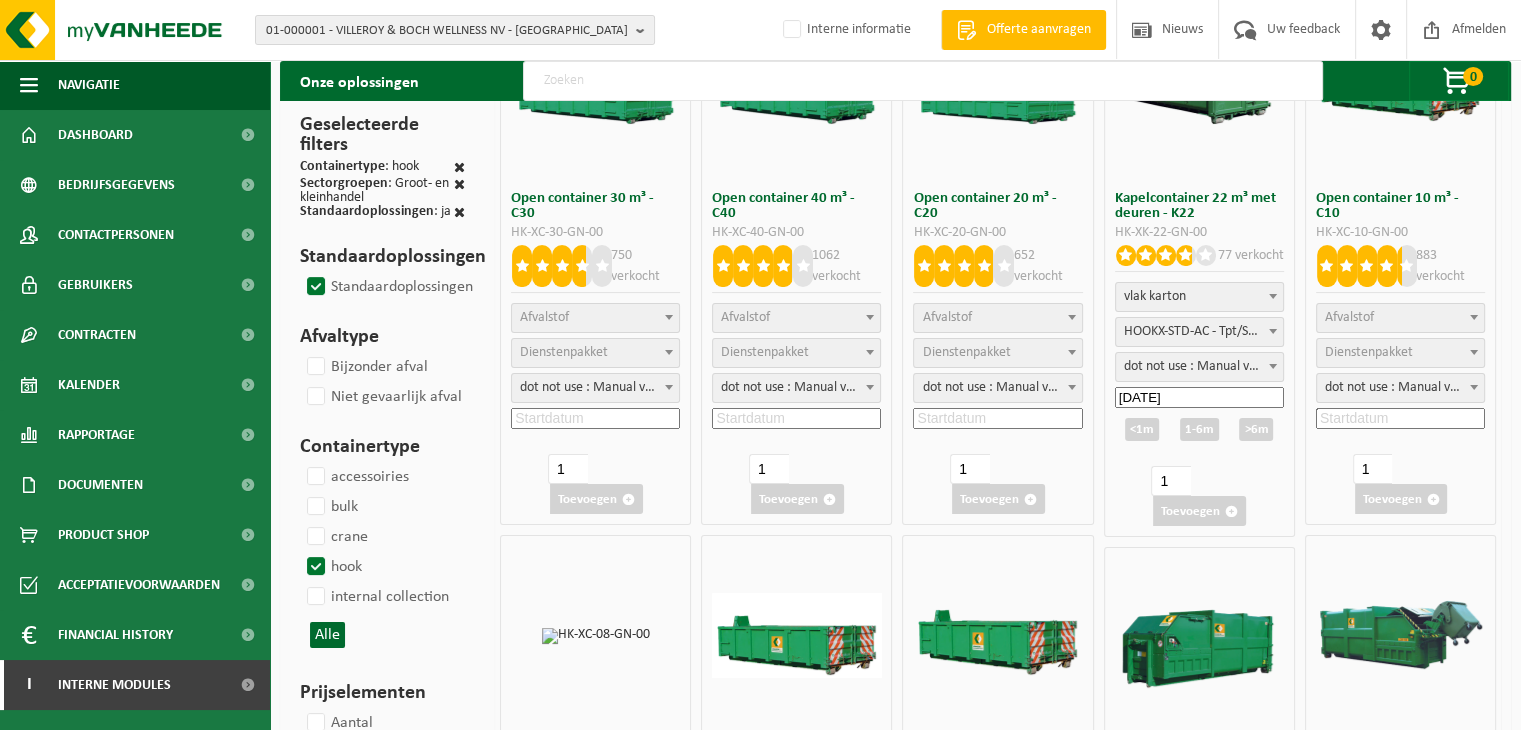 click on "1    Toevoegen" at bounding box center (1016, 484) 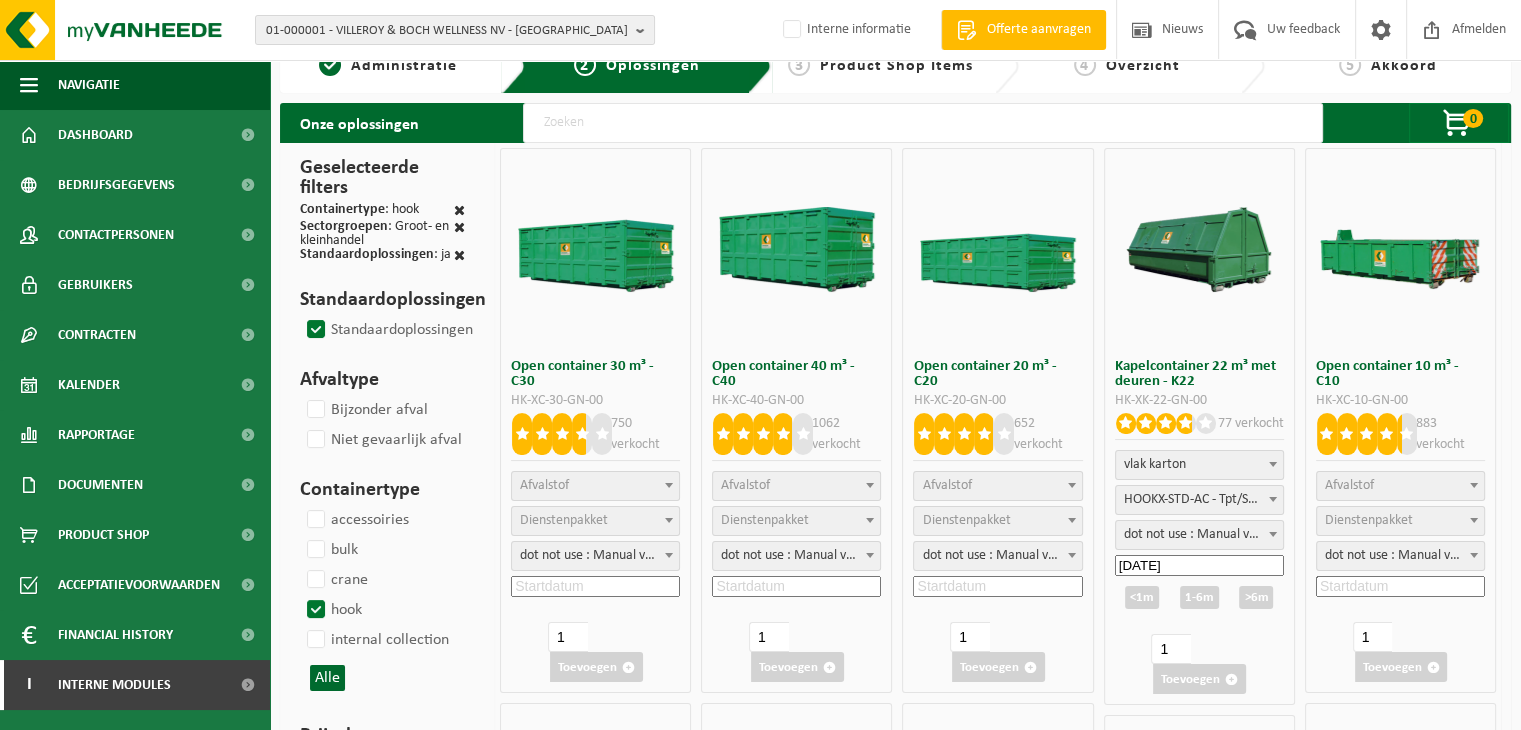 scroll, scrollTop: 0, scrollLeft: 0, axis: both 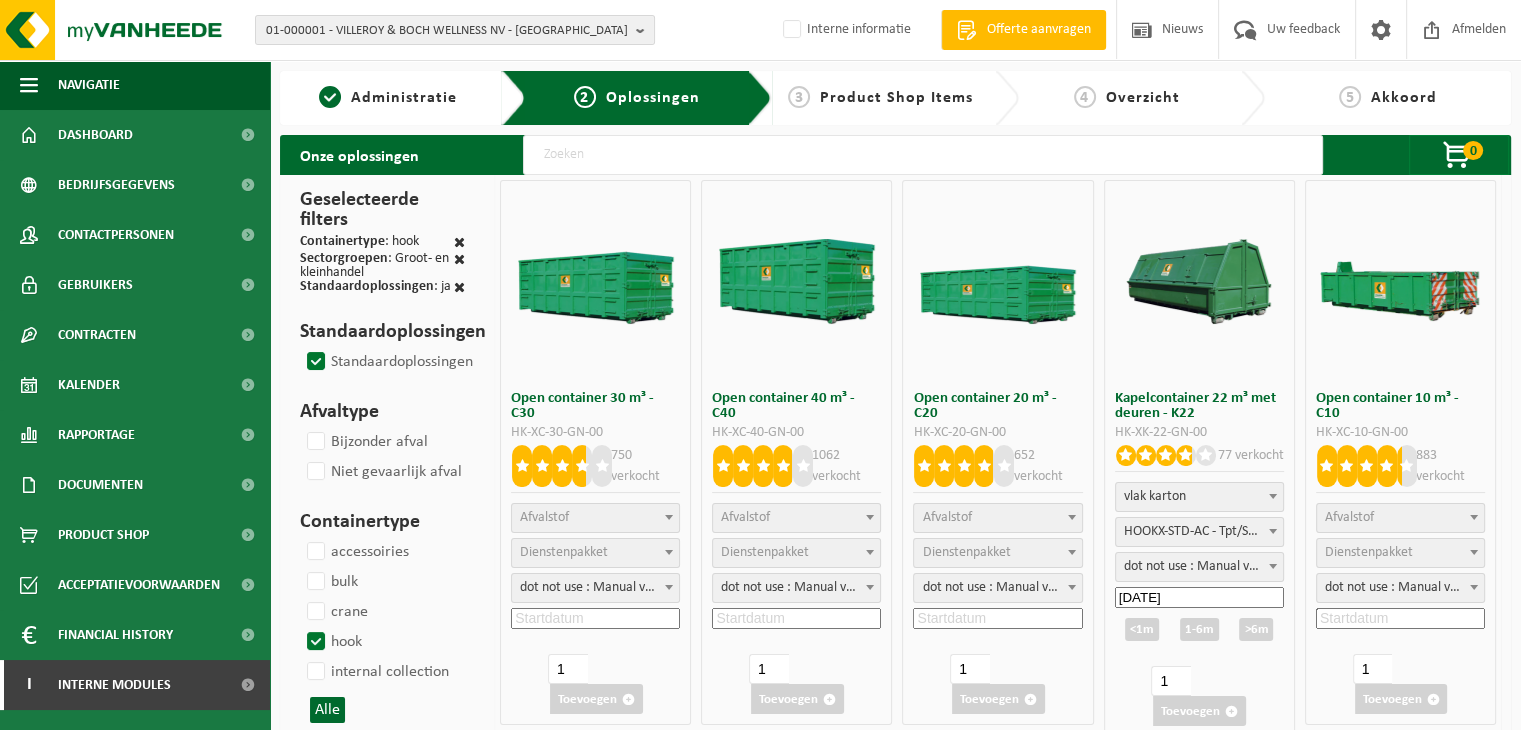 click on "HOOKX-STD-AC - Tpt/SCOT; Trtmt/wu - Exchange (SP-M-000006)" at bounding box center [1199, 532] 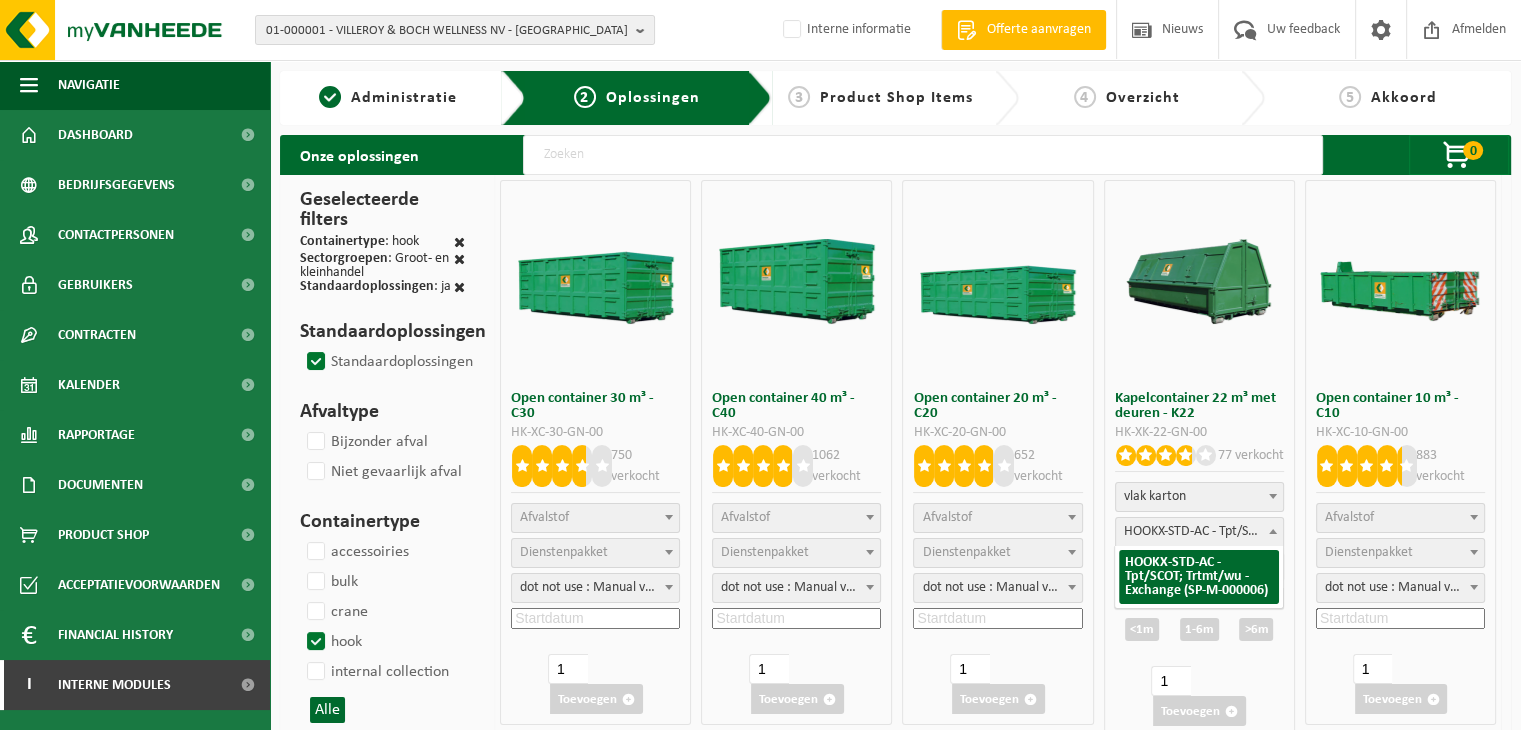 select on "25" 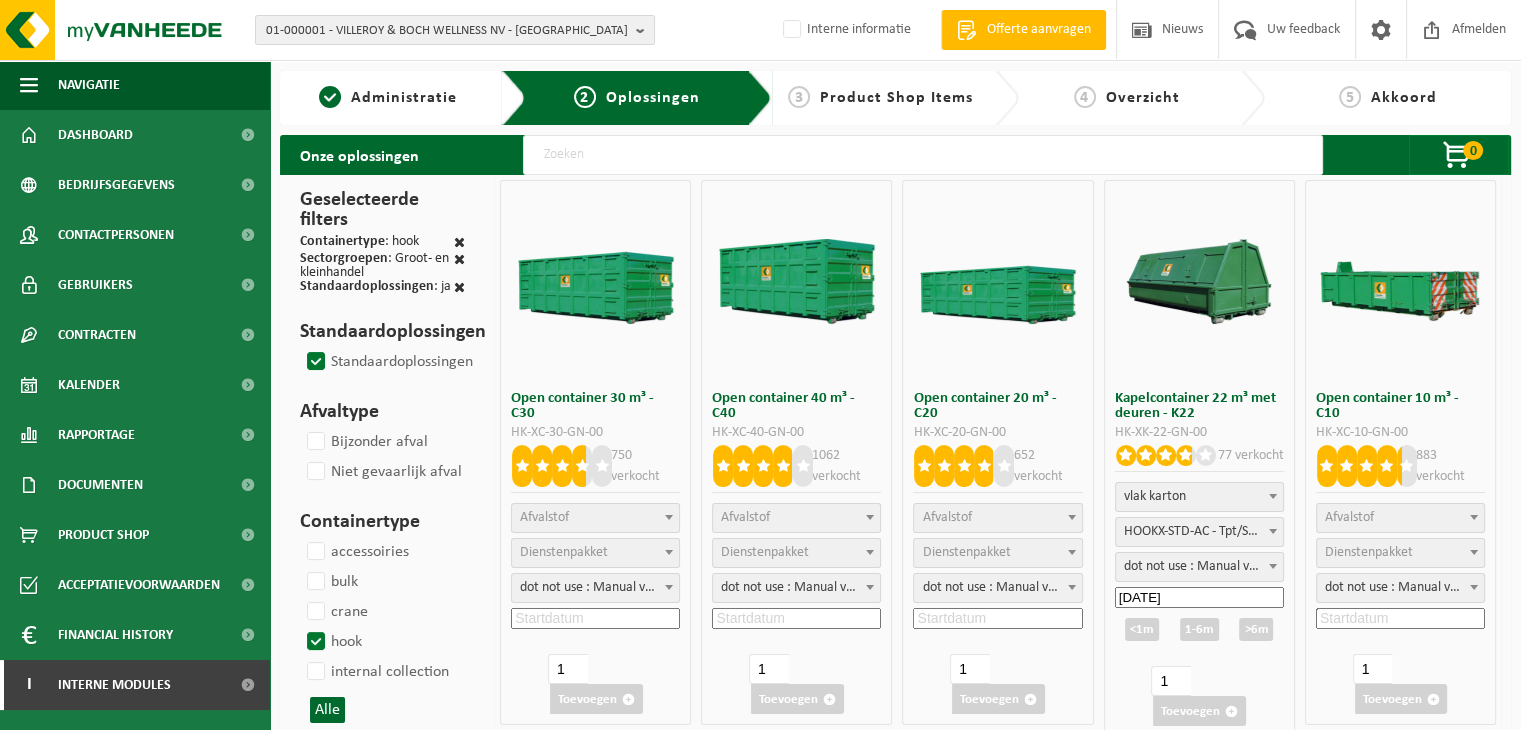 click on "Standaardoplossingen" at bounding box center (388, 362) 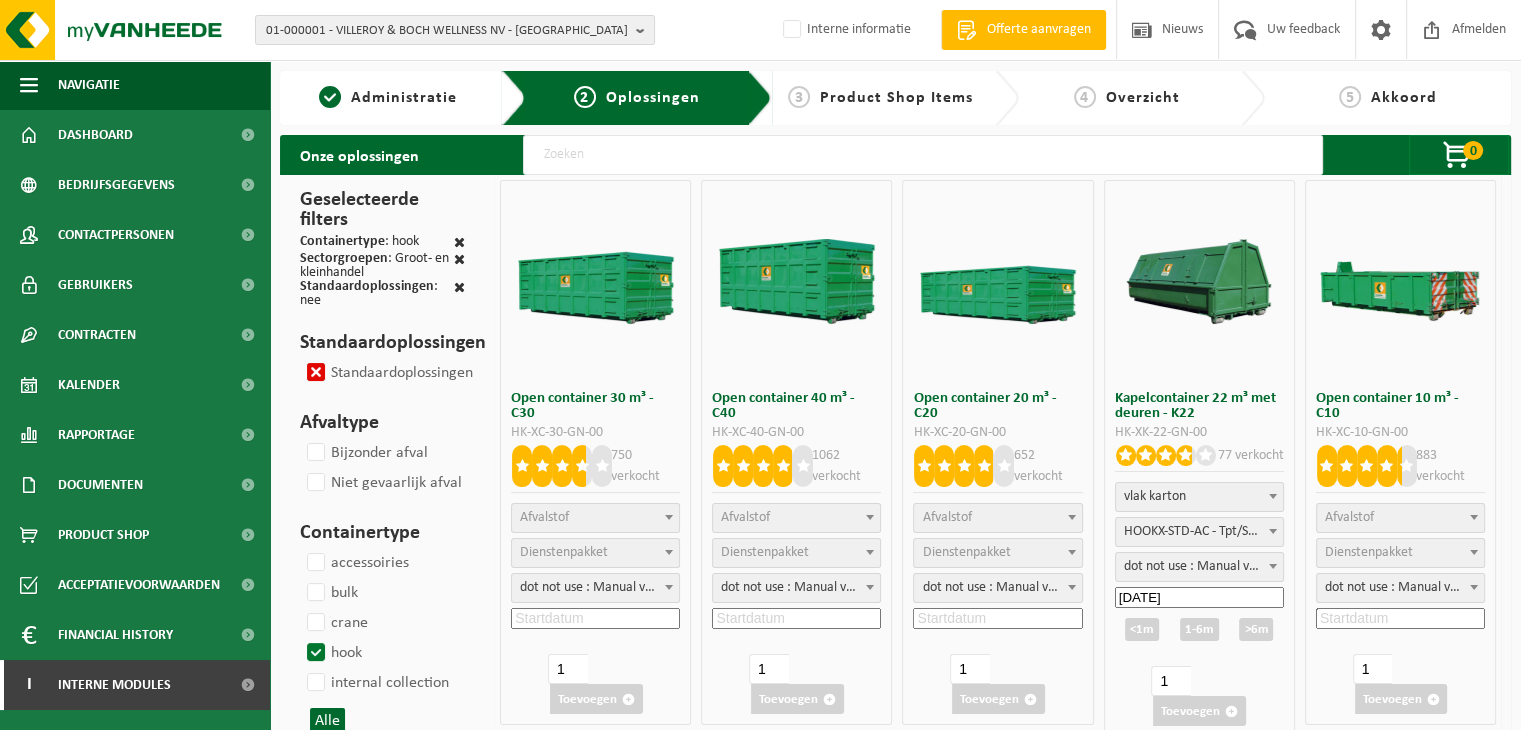 select 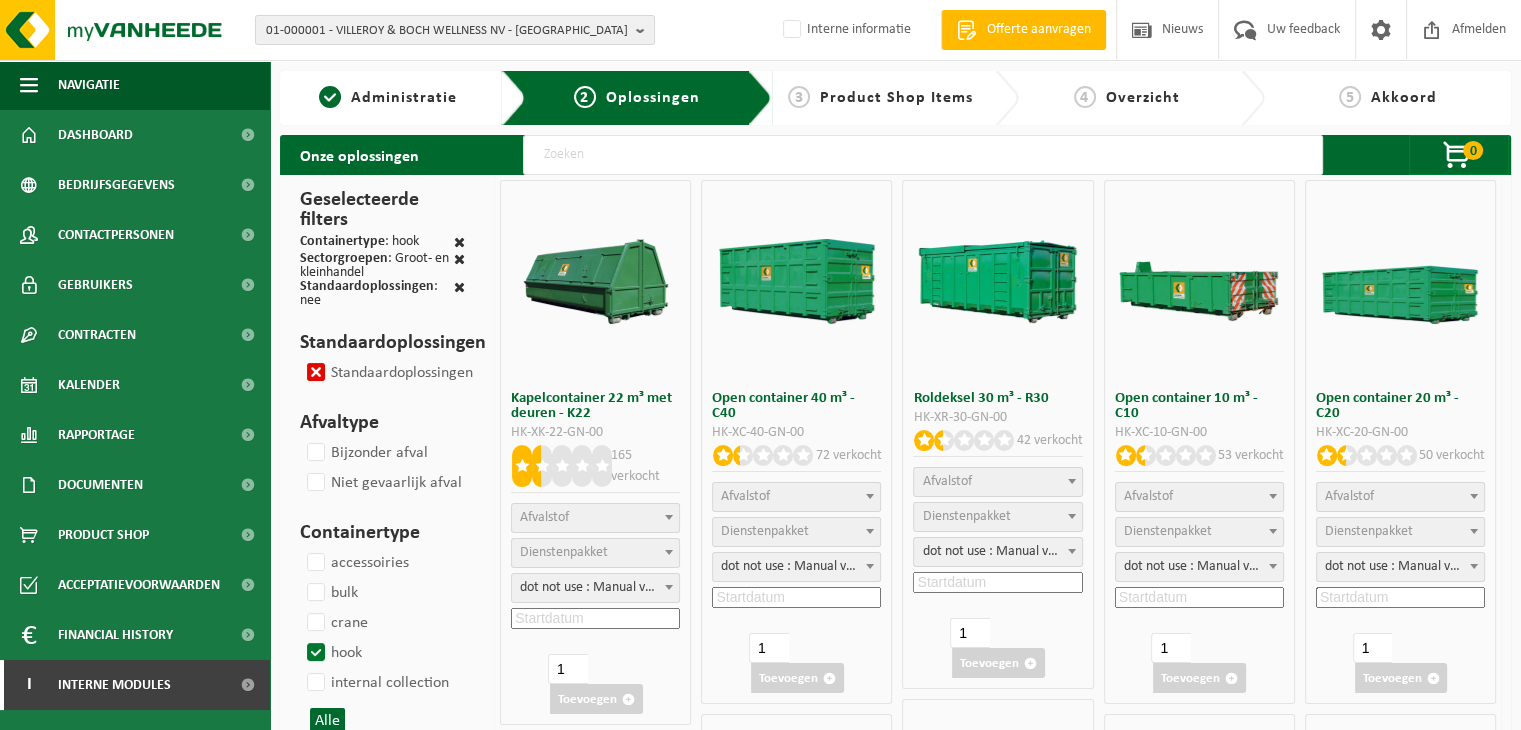 select 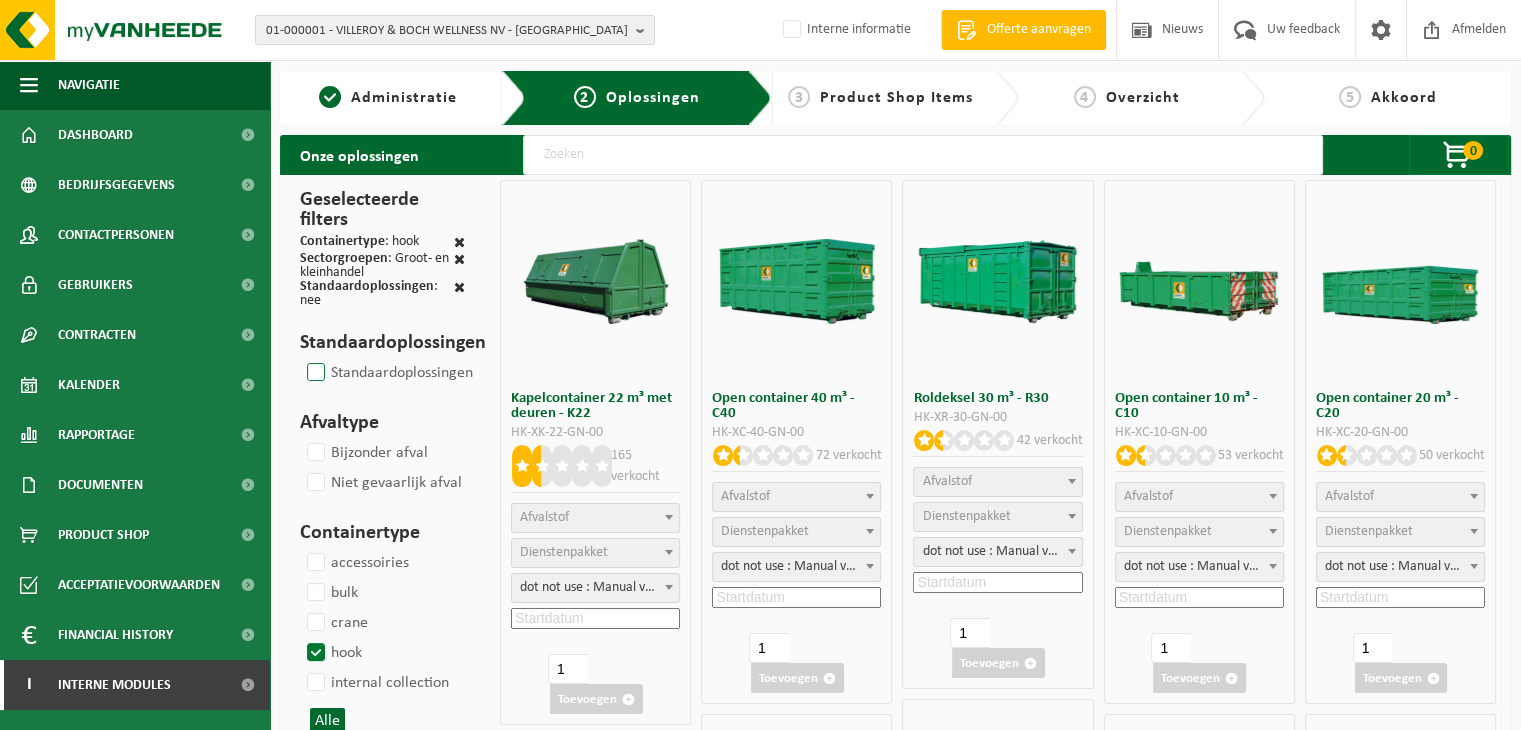 checkbox on "false" 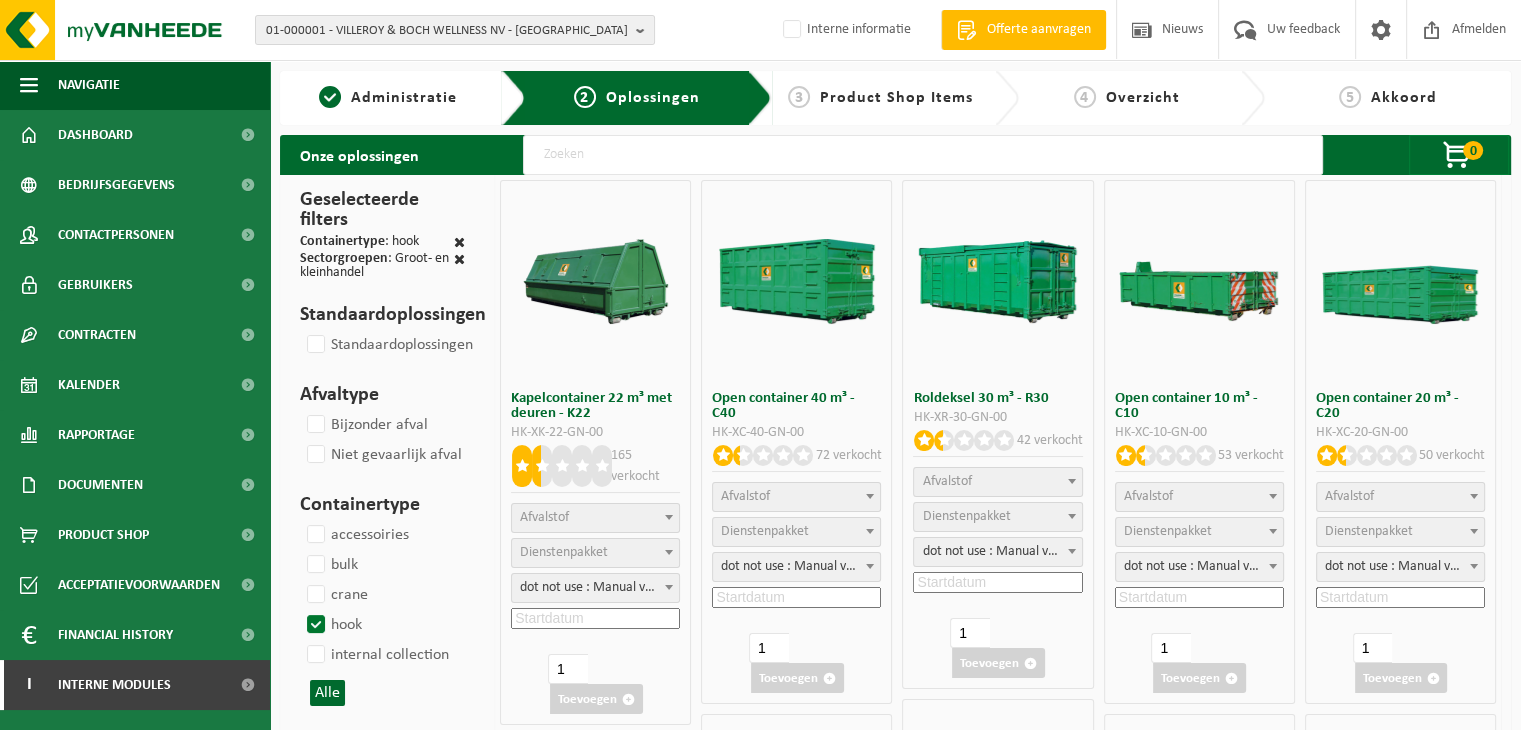 select 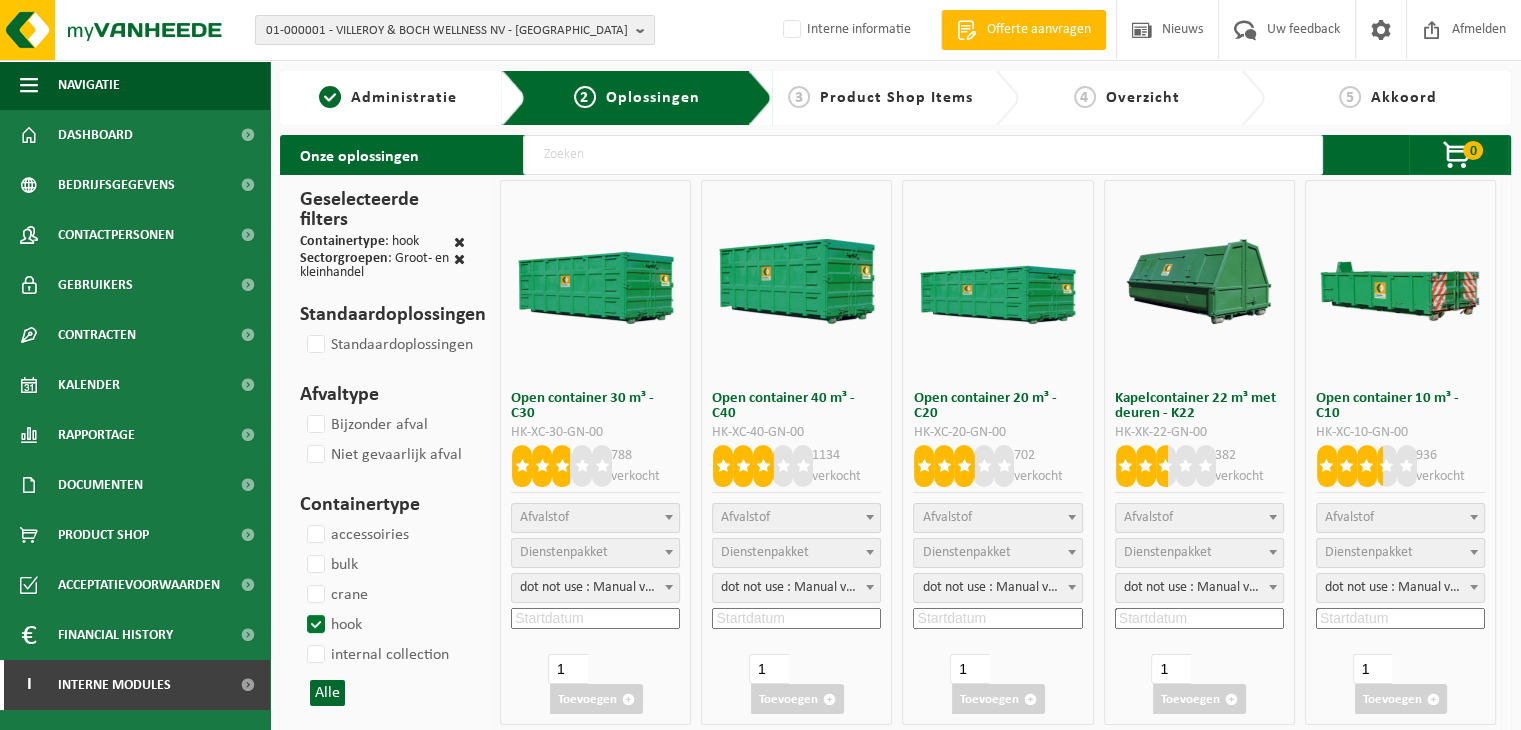 select 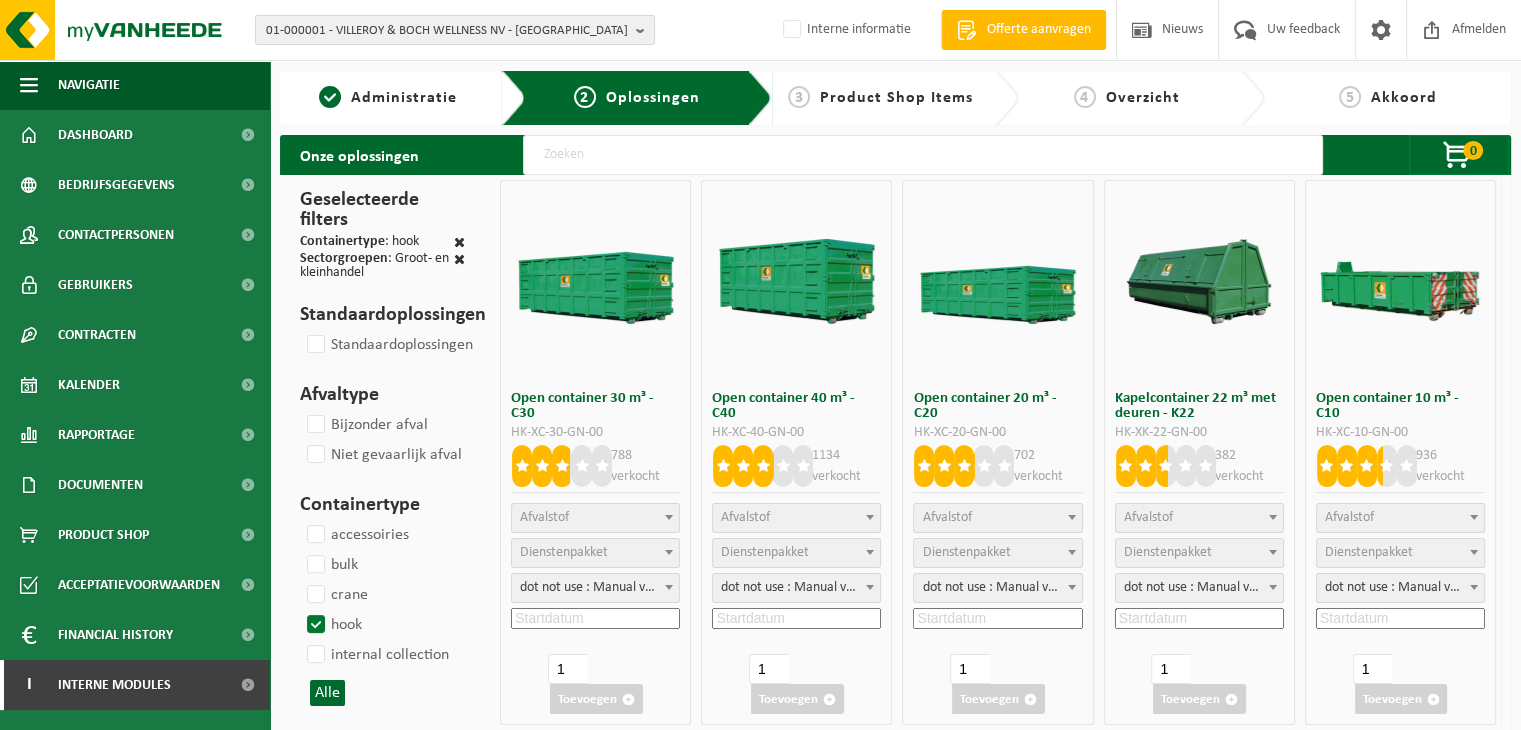 drag, startPoint x: 528, startPoint y: 204, endPoint x: 960, endPoint y: 365, distance: 461.02603 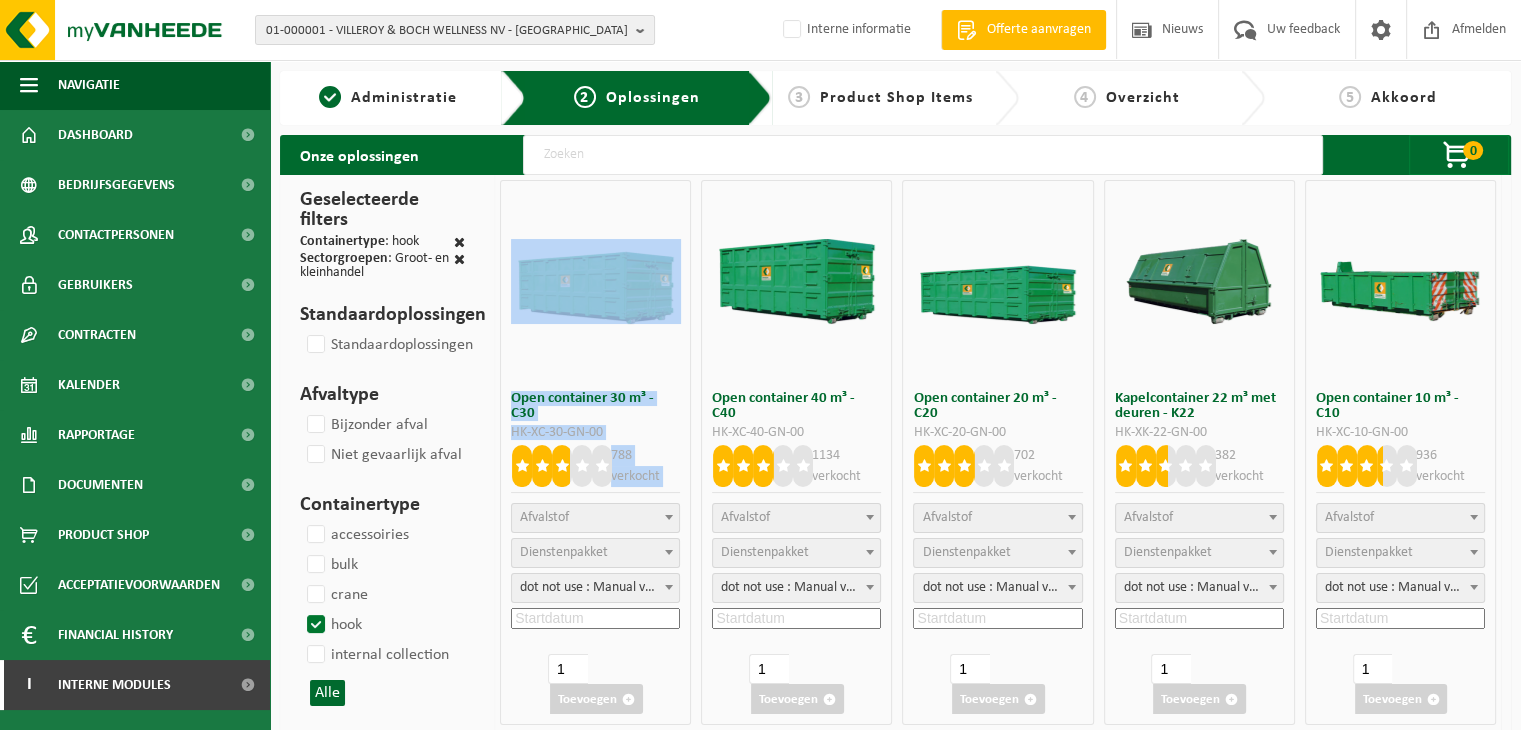 drag, startPoint x: 518, startPoint y: 195, endPoint x: 664, endPoint y: 605, distance: 435.21948 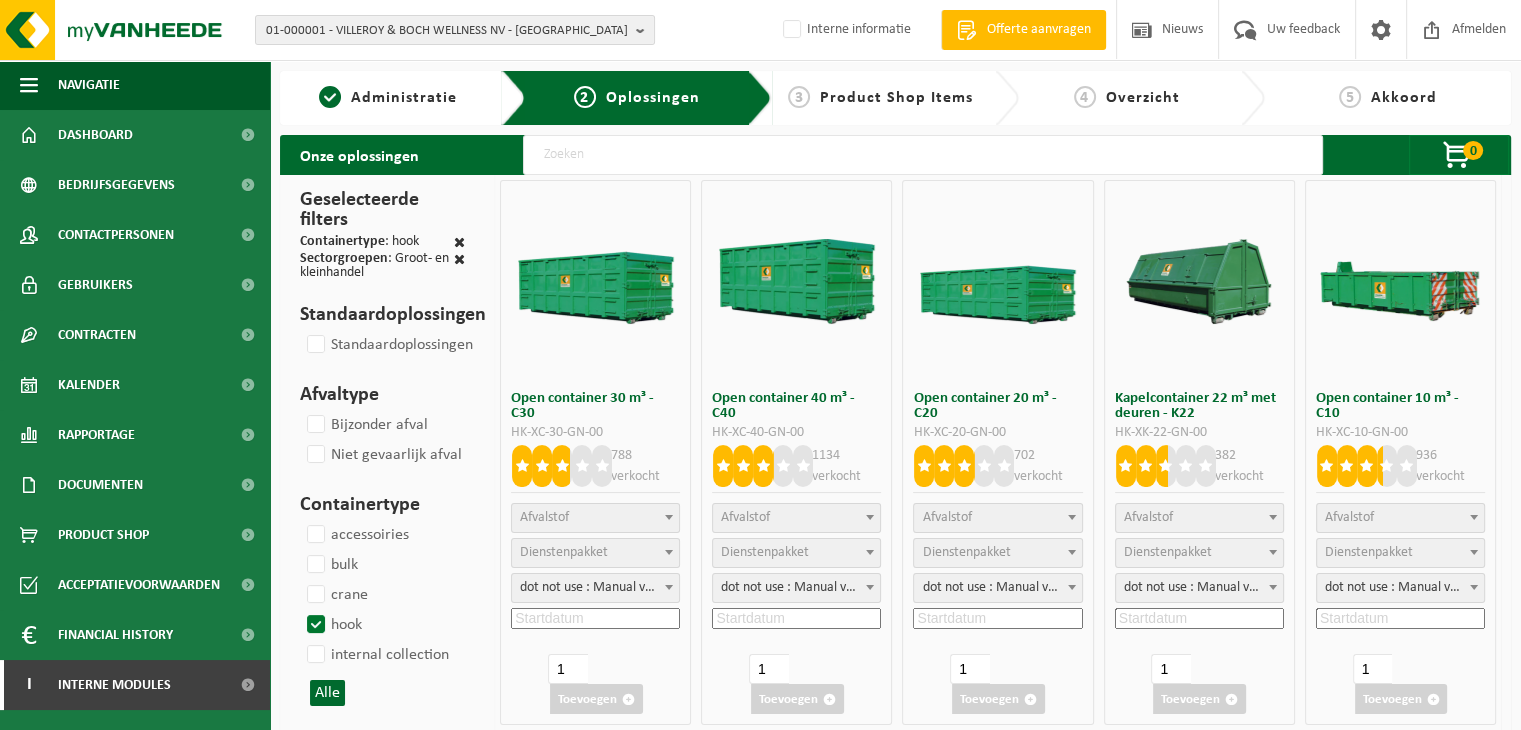 click on "Open container 30 m³ - C30   HK-XC-30-GN-00                                       788 verkocht               bedrijfsrestafval   behandeld hout (B)   onbehandeld hout (A)   karton/papier, los (bedrijven)   vlak karton   gemengde metalen   gemengd bouw- en sloopafval (inert en niet inert)   hoogcalorisch afval   vlak glas, gemengd, met kader   low density polyethyleen (LDPE) folie, los, naturel   snoeihout en groenafval Ø < 12 cm   polyethyleen (PE) bouwfolie, los - naturel/gekleurd   gemengde harde kunststoffen (PE, PP en PVC), recycleerbaar (industrieel)   low density polyethyleen (LDPE) folie, los, naturel/gekleurd (80/20)   PMD (Plastiek, Metaal, Drankkartons) (bedrijven)   multi plastics (PMD/harde kunststoffen/spanbanden/EPS/folie naturel/folie gemengd)   metaalhoudende isolatiepanelen polyurethaan (PU)   low density polyethyleen (LDPE) folie, los, gekleurd   polyurethaan (PU) niet-recycleerbaar, vervuild   gemengd textiel   kartonnen buizen   lege bigbags, gekleurd - niet gevaarlijk - los" at bounding box center [595, 452] 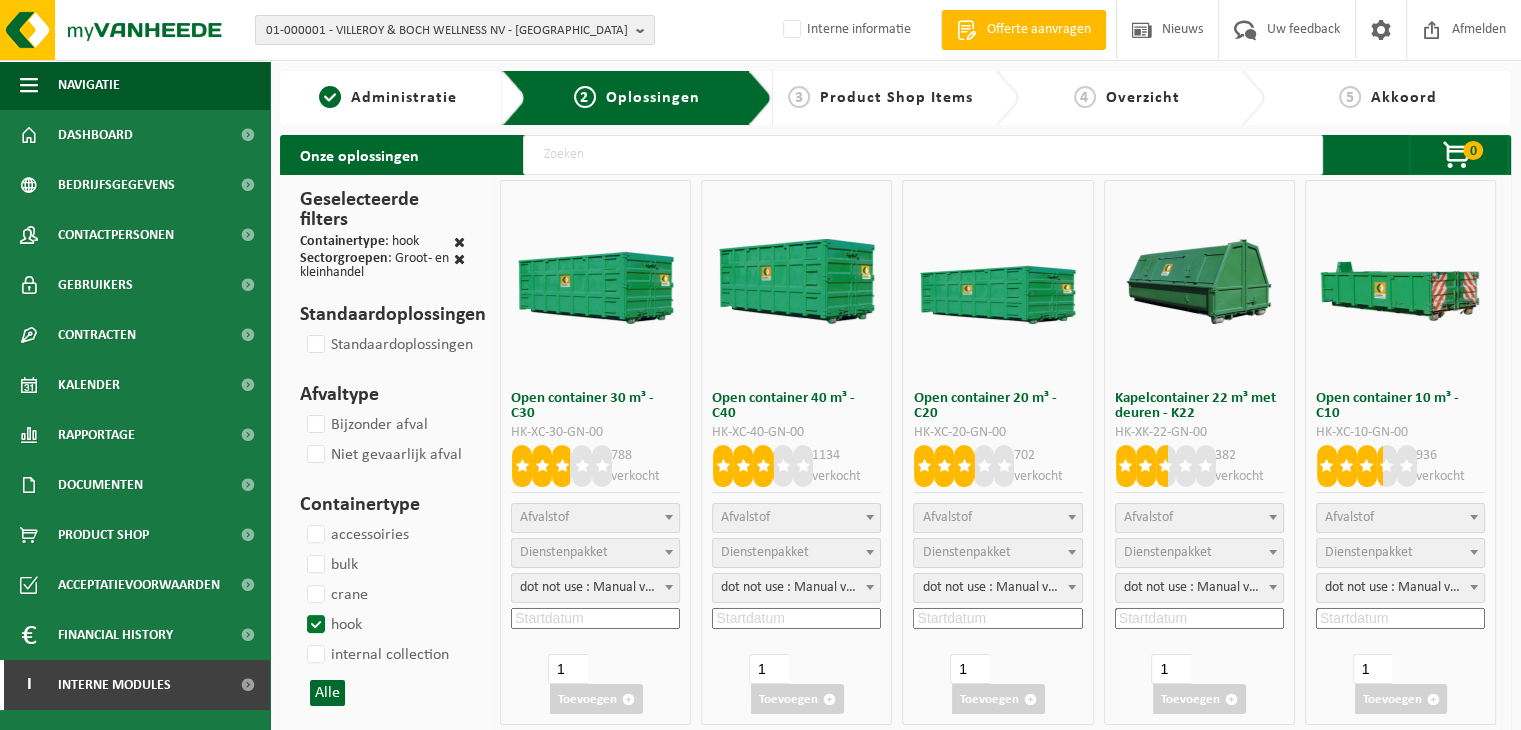 click at bounding box center (1273, 587) 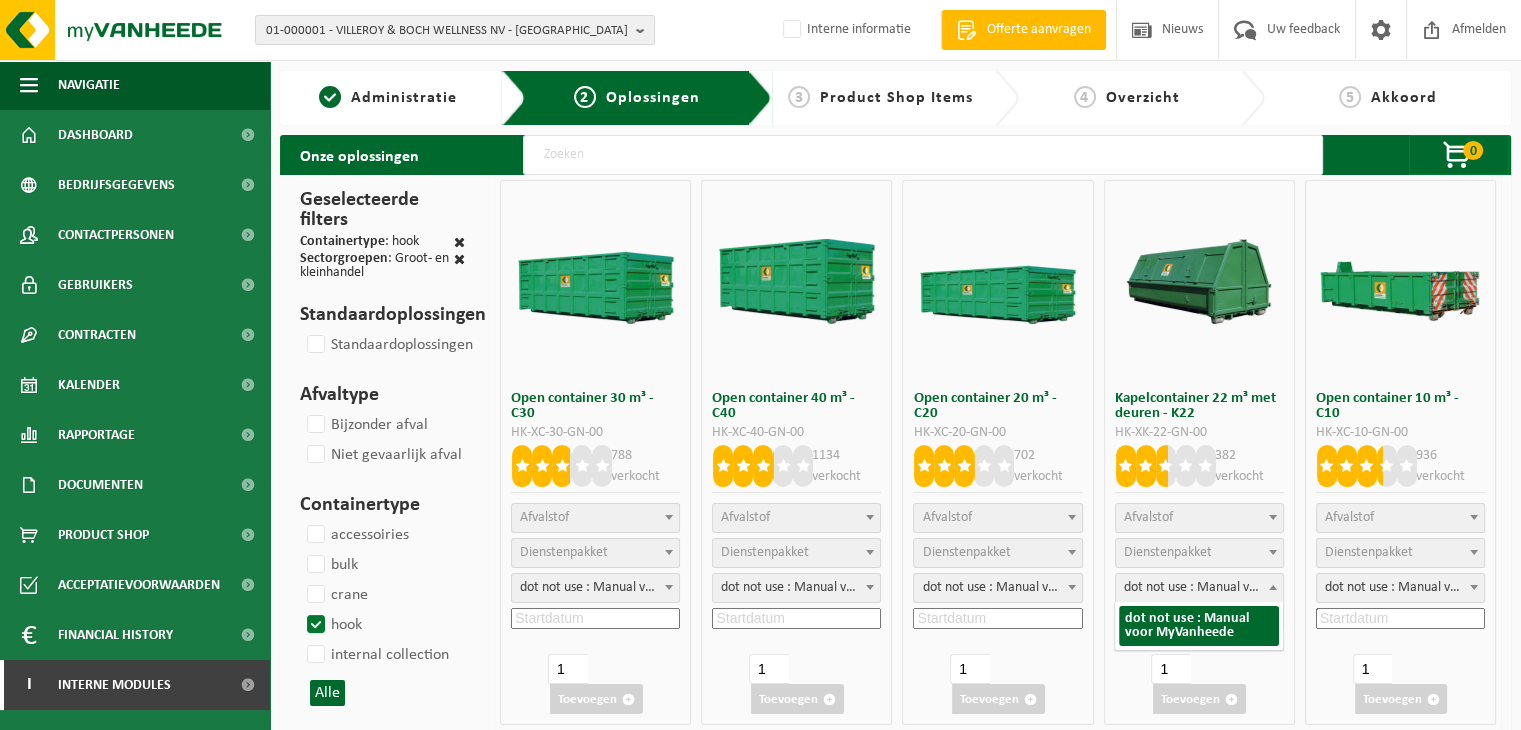 drag, startPoint x: 1121, startPoint y: 588, endPoint x: 1192, endPoint y: 589, distance: 71.00704 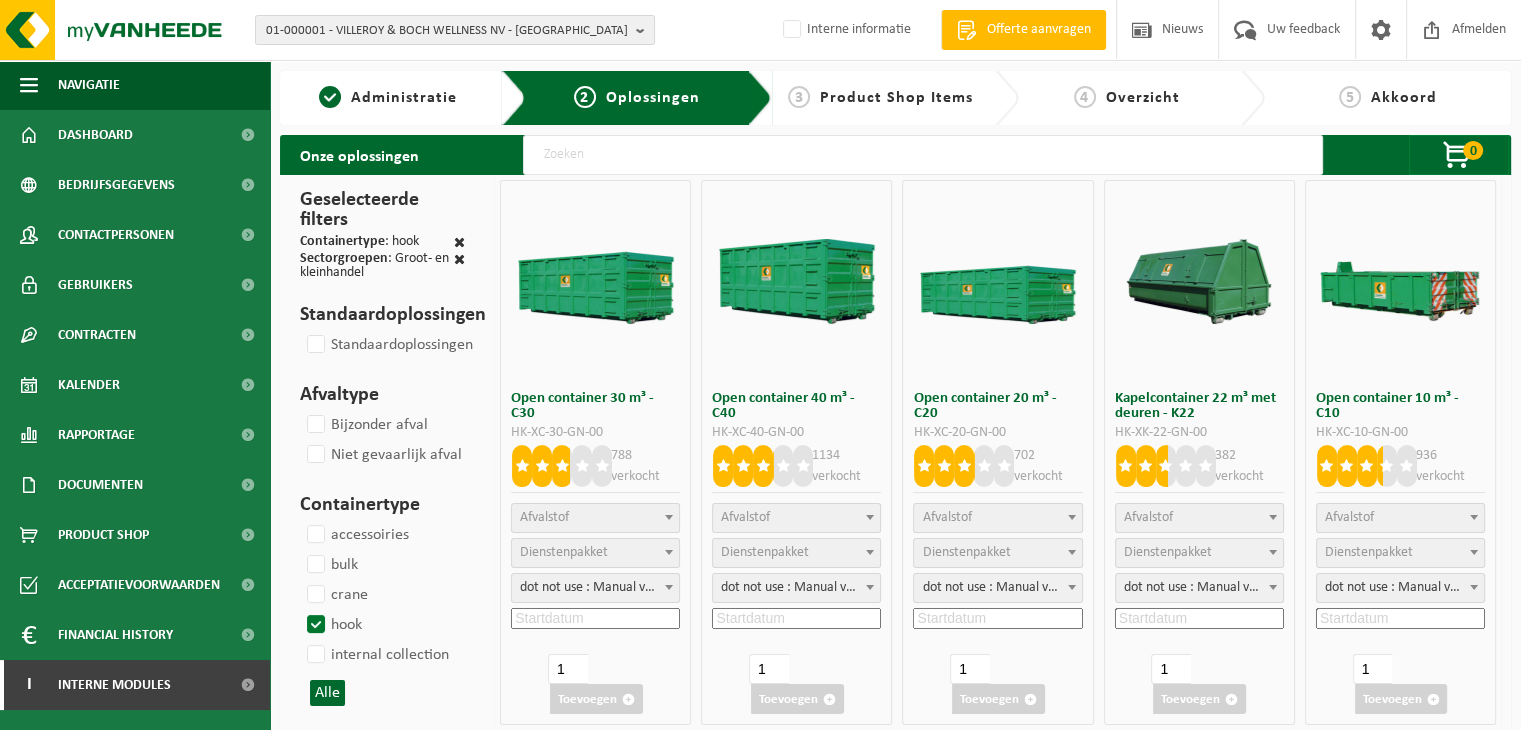 click at bounding box center (1273, 587) 